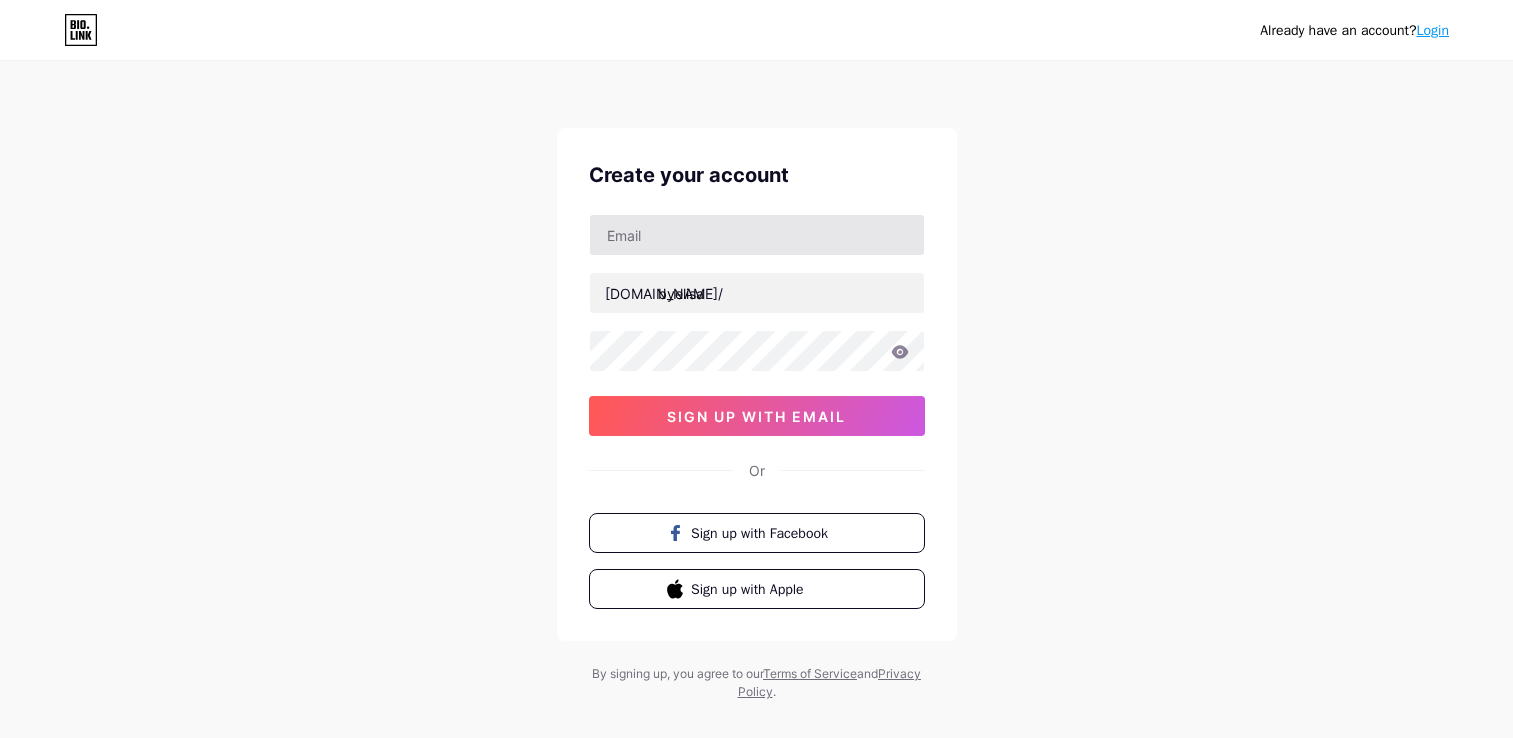scroll, scrollTop: 0, scrollLeft: 0, axis: both 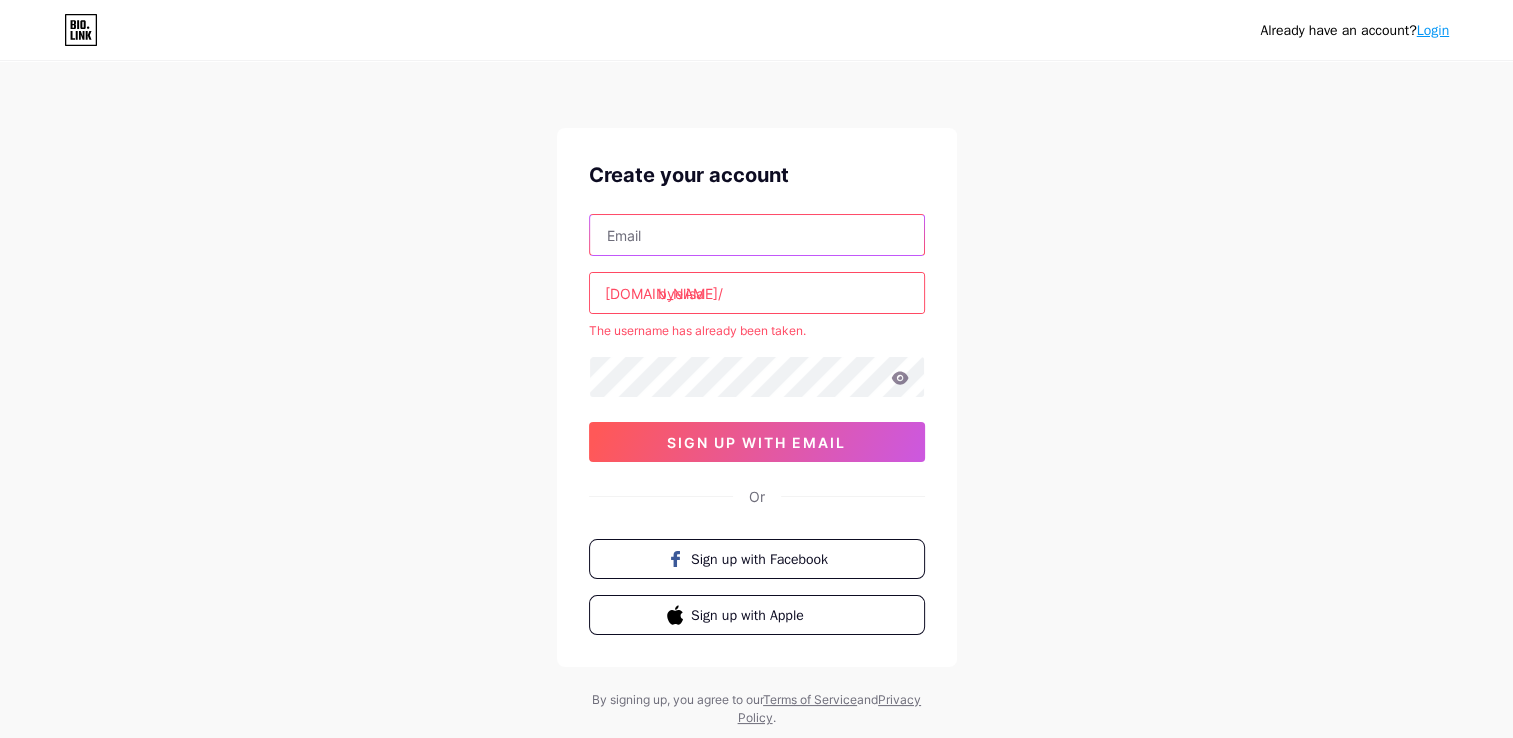 click at bounding box center (757, 235) 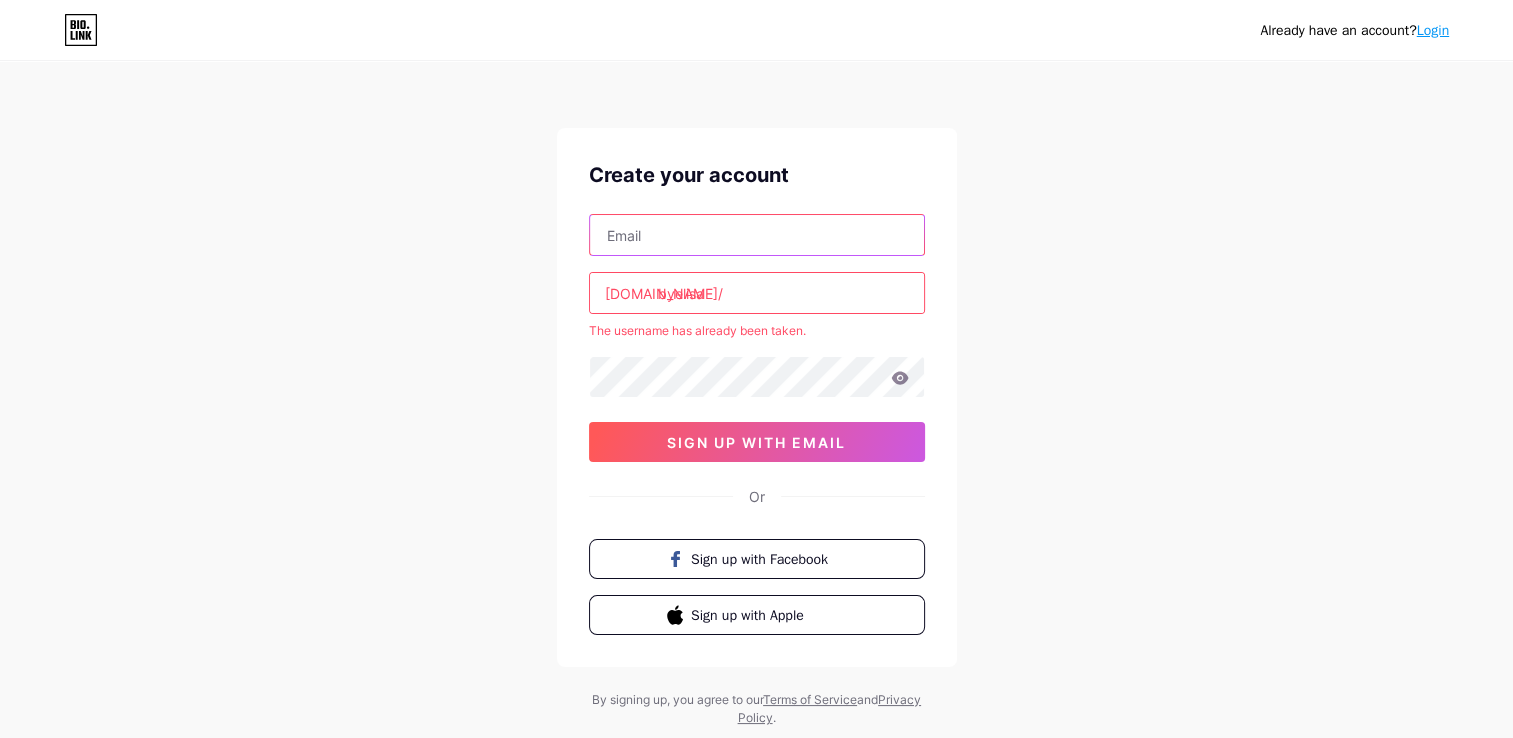 type on "[EMAIL_ADDRESS][DOMAIN_NAME]" 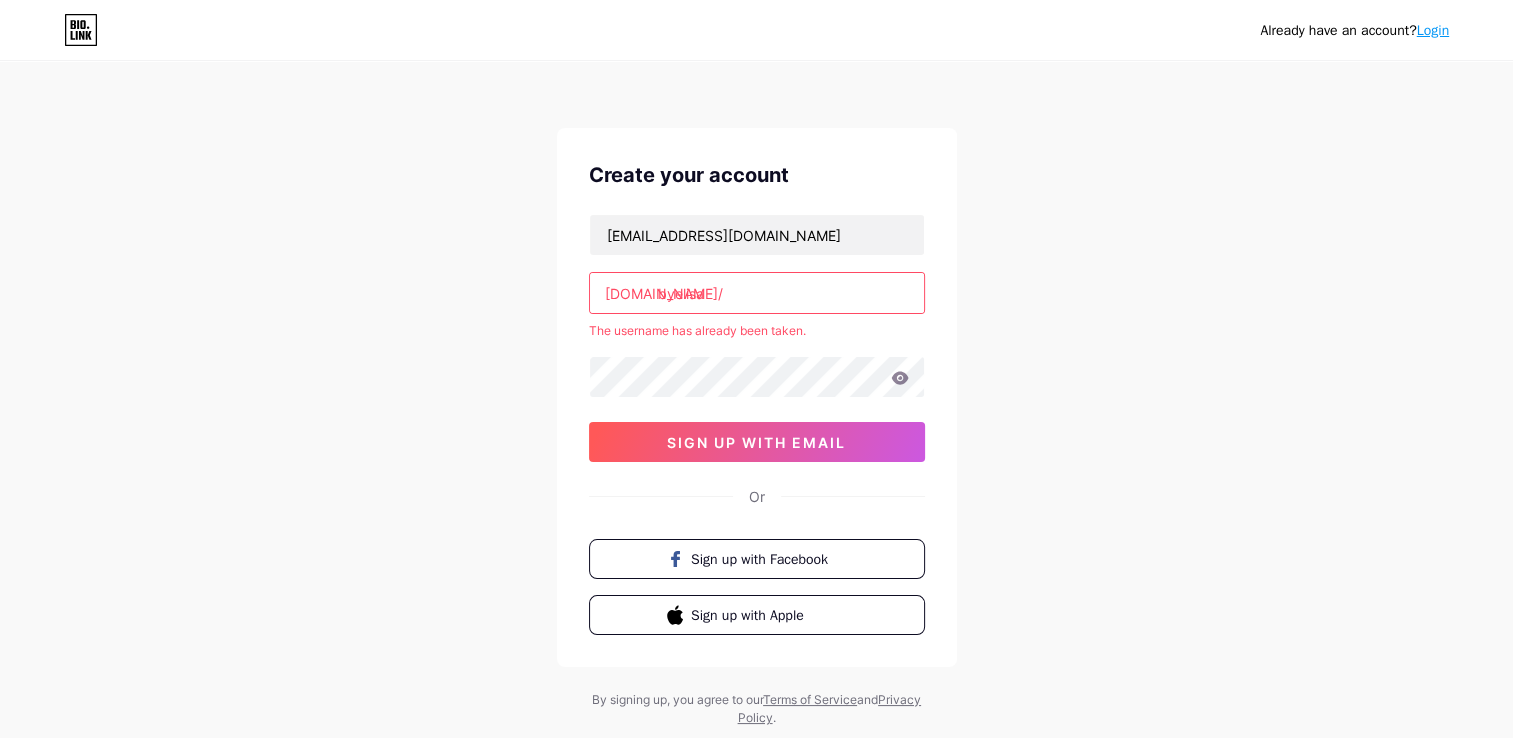 click on "byelisa" at bounding box center [757, 293] 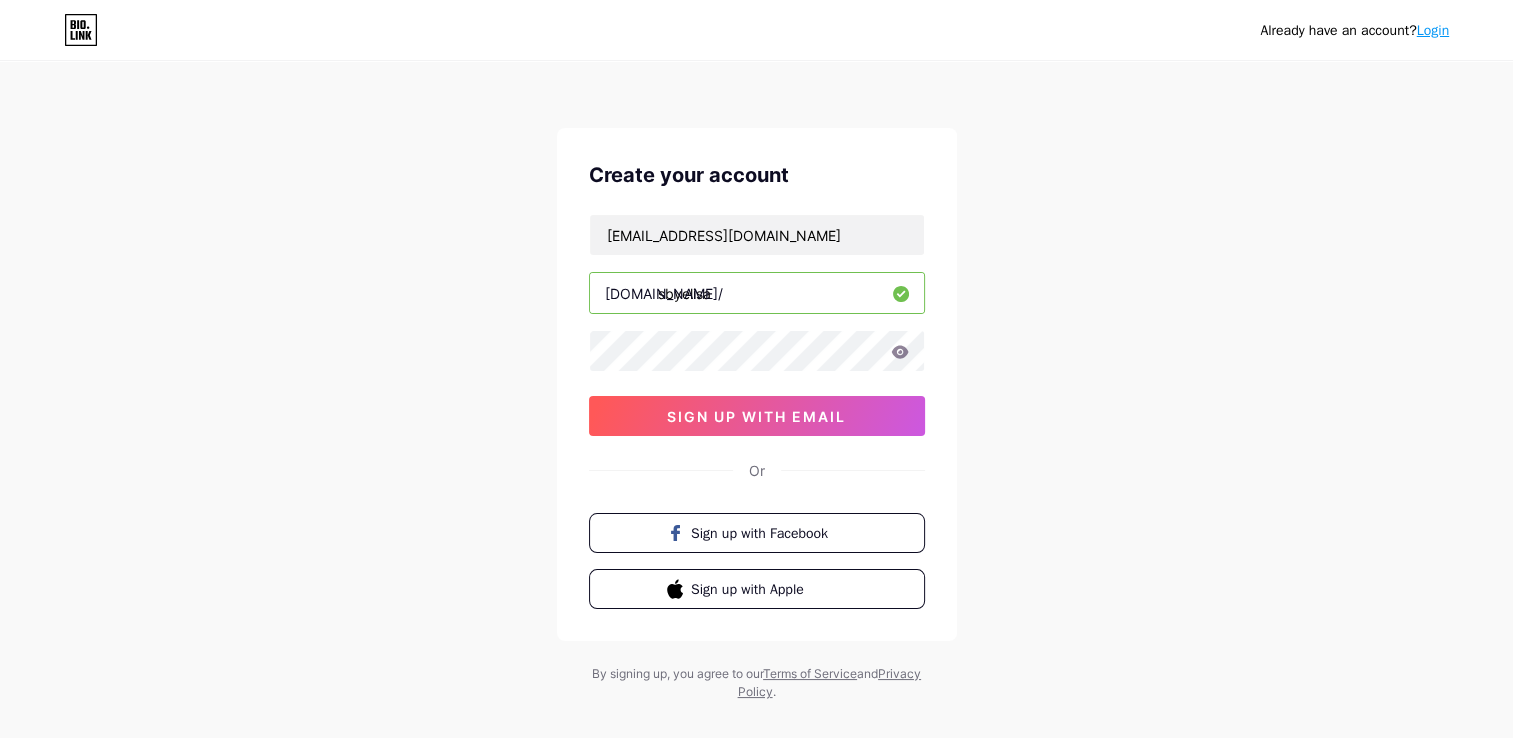type on "sbyelisa" 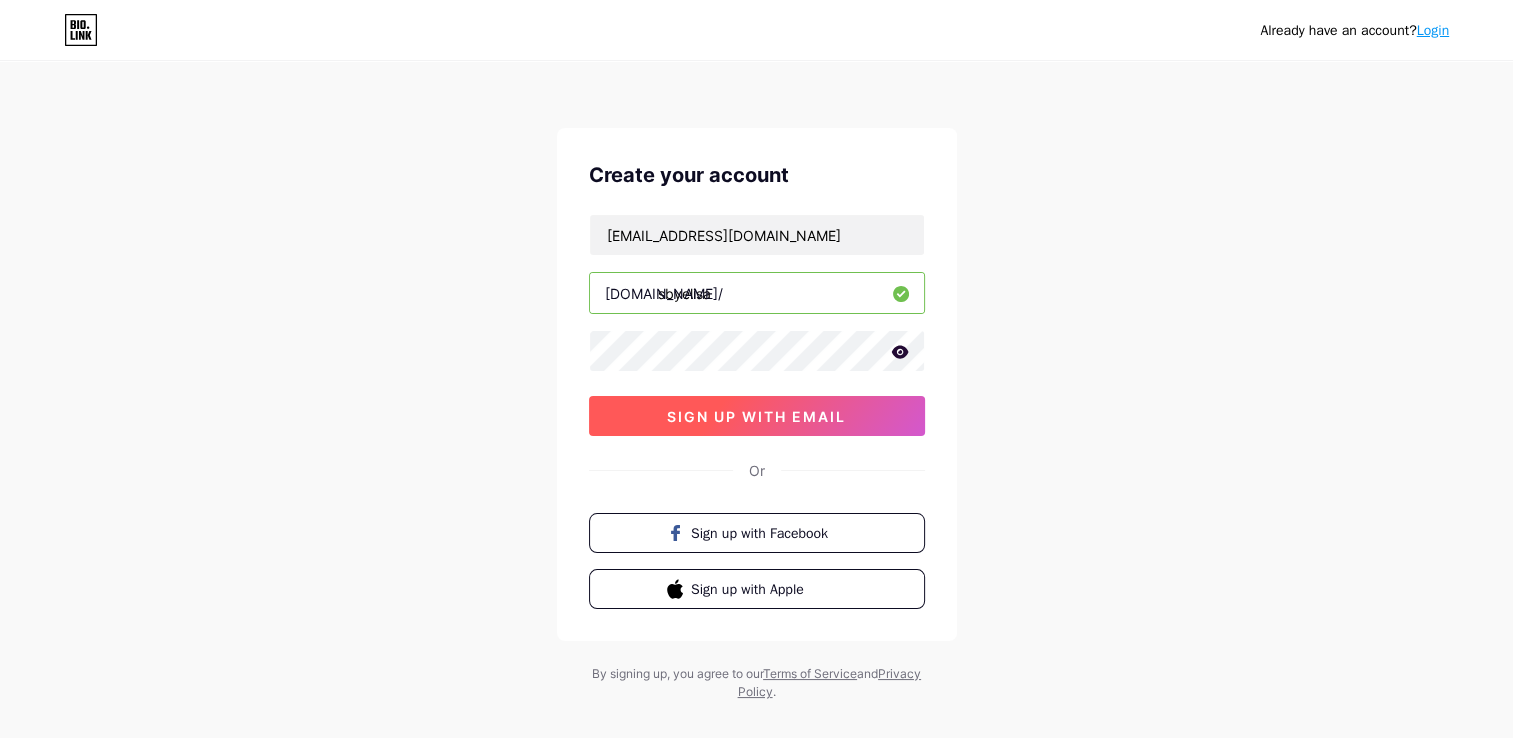 click on "sign up with email" at bounding box center [757, 416] 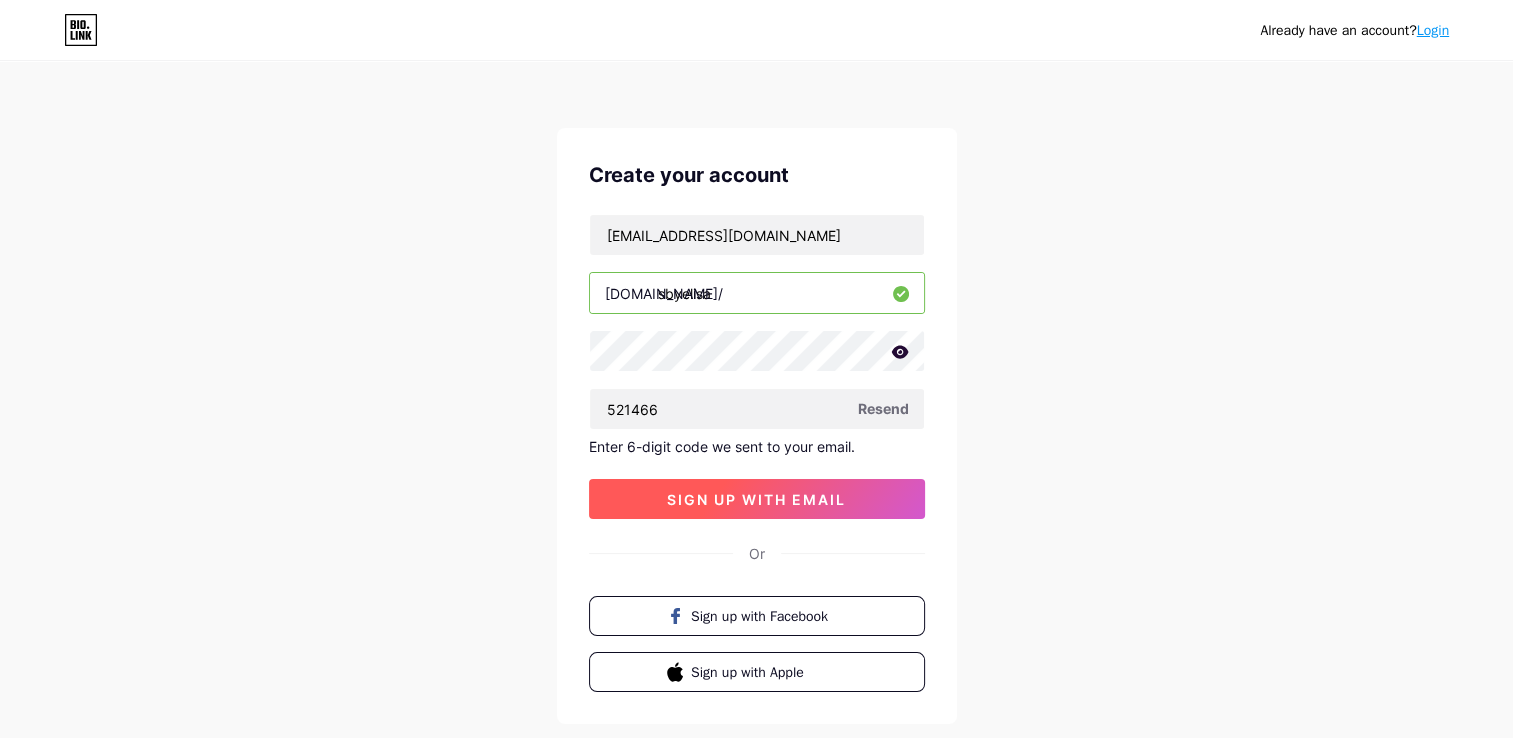 type on "521466" 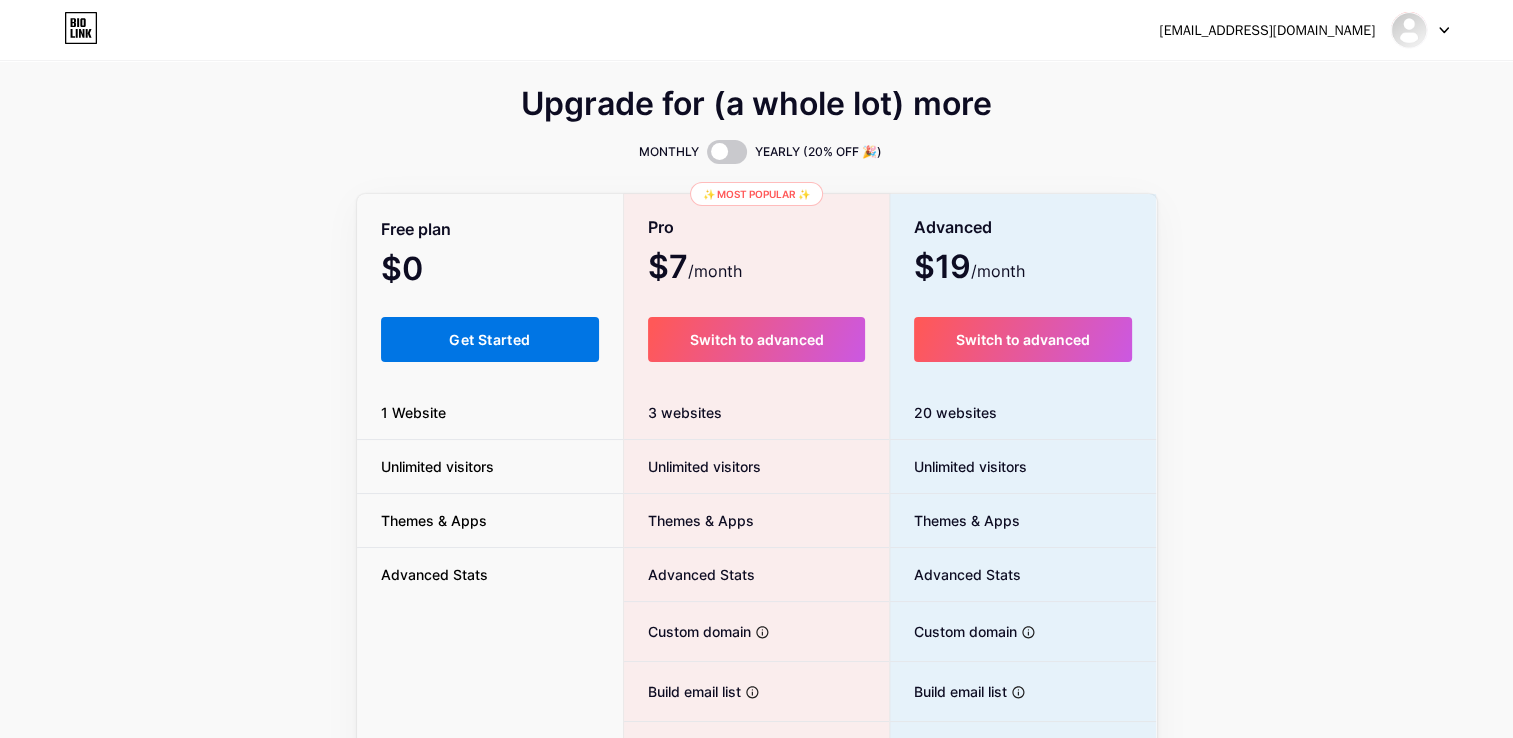 click on "Get Started" at bounding box center (489, 339) 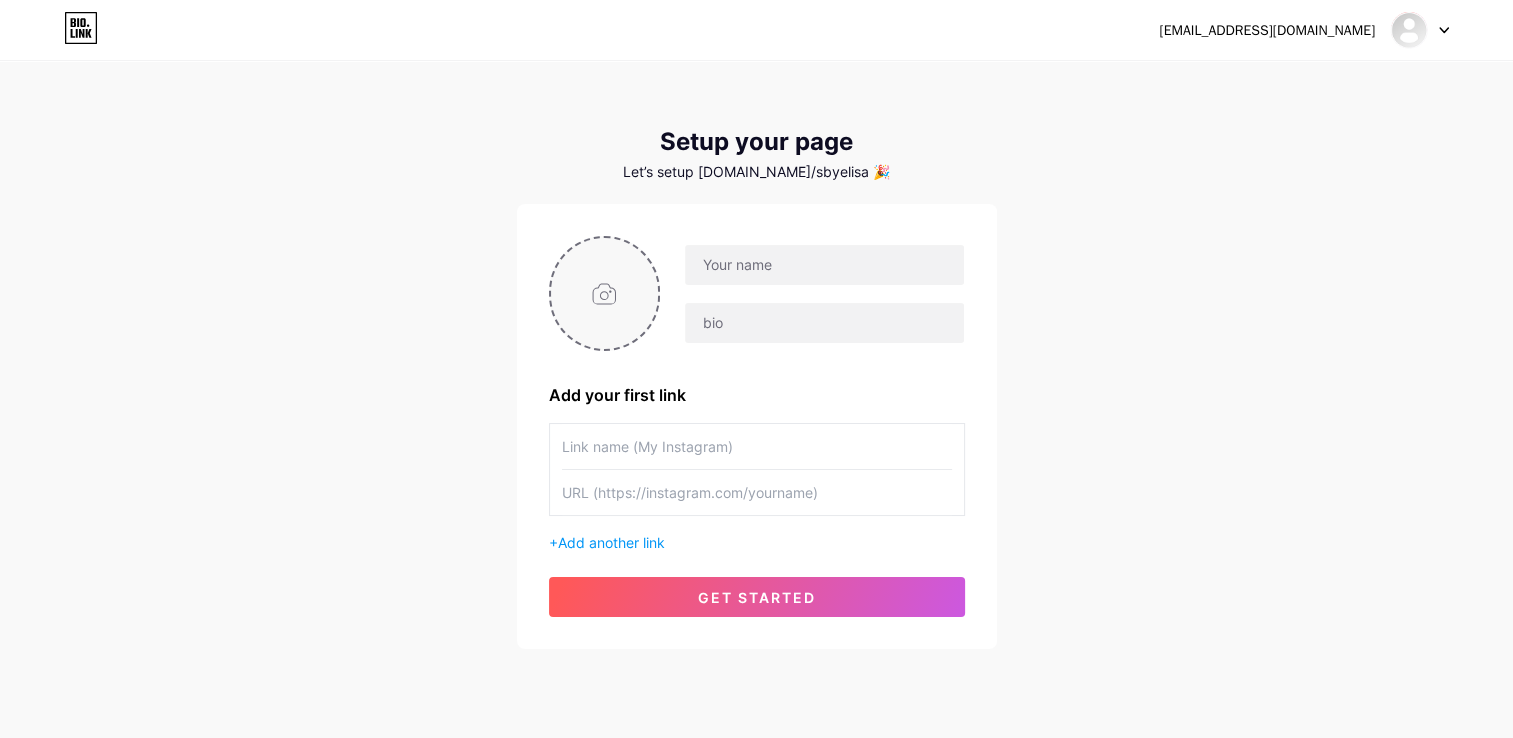 click at bounding box center (605, 293) 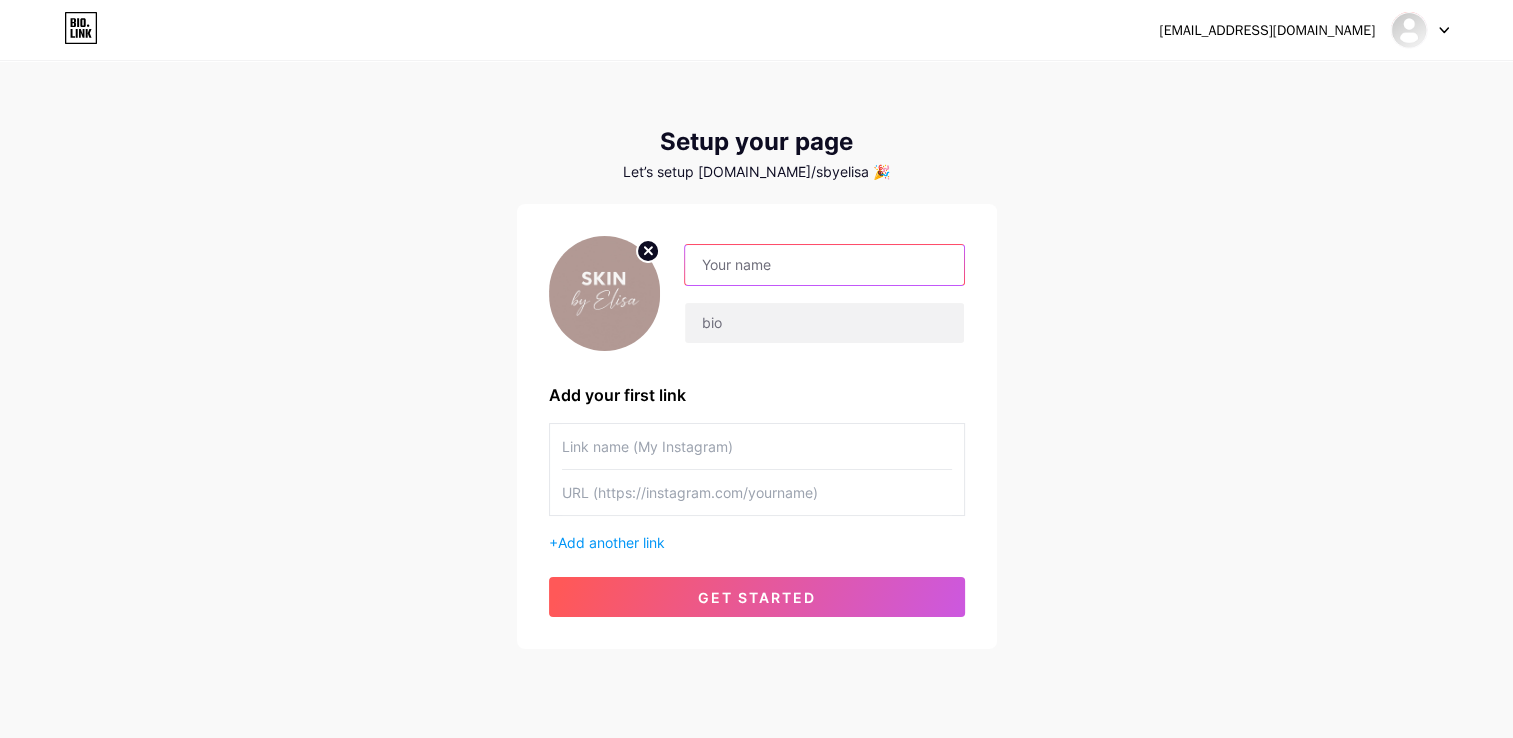 click at bounding box center (824, 265) 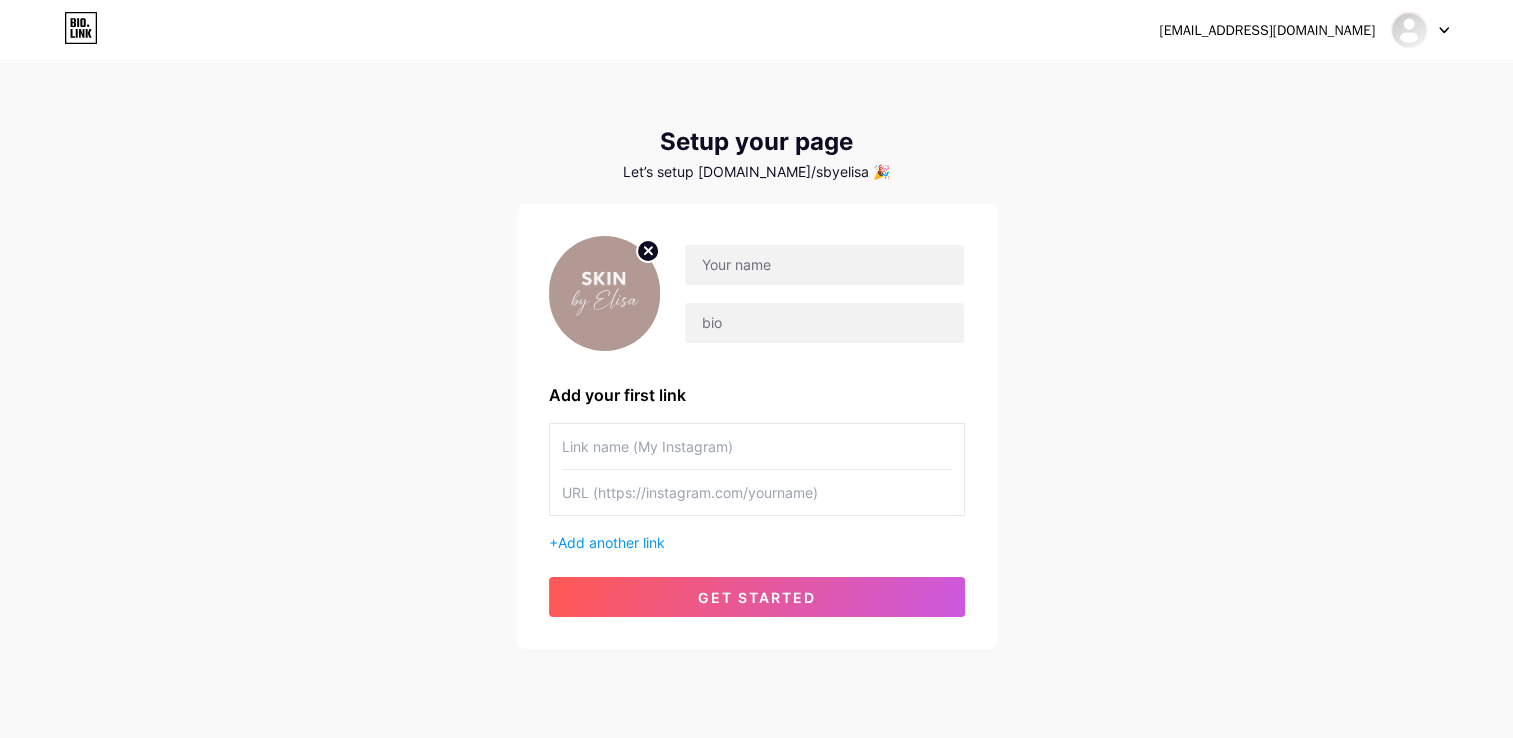 click on "[EMAIL_ADDRESS][DOMAIN_NAME]           Dashboard     Logout   Setup your page   Let’s setup [DOMAIN_NAME]/sbyelisa 🎉                       Add your first link
+  Add another link     get started" at bounding box center [756, 356] 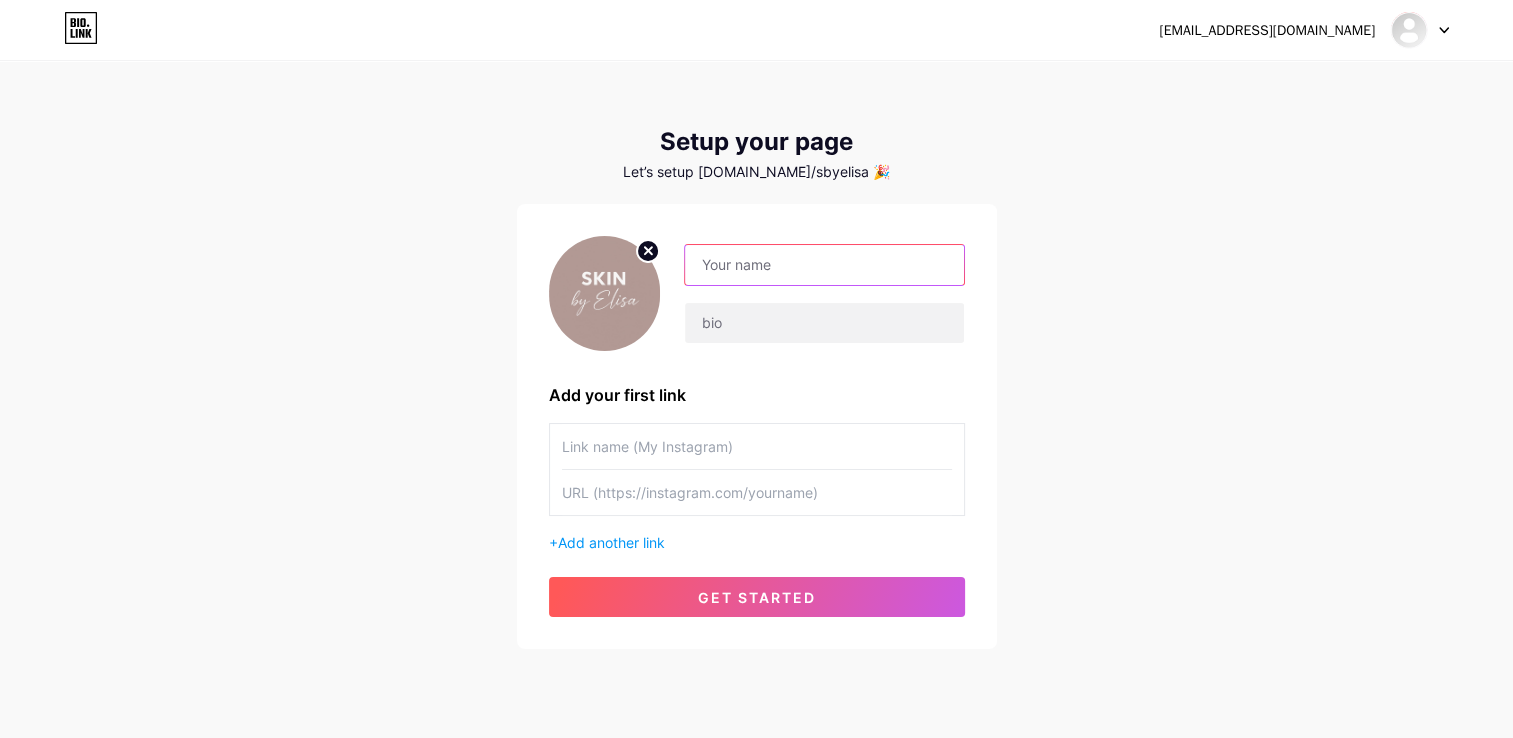 click at bounding box center (824, 265) 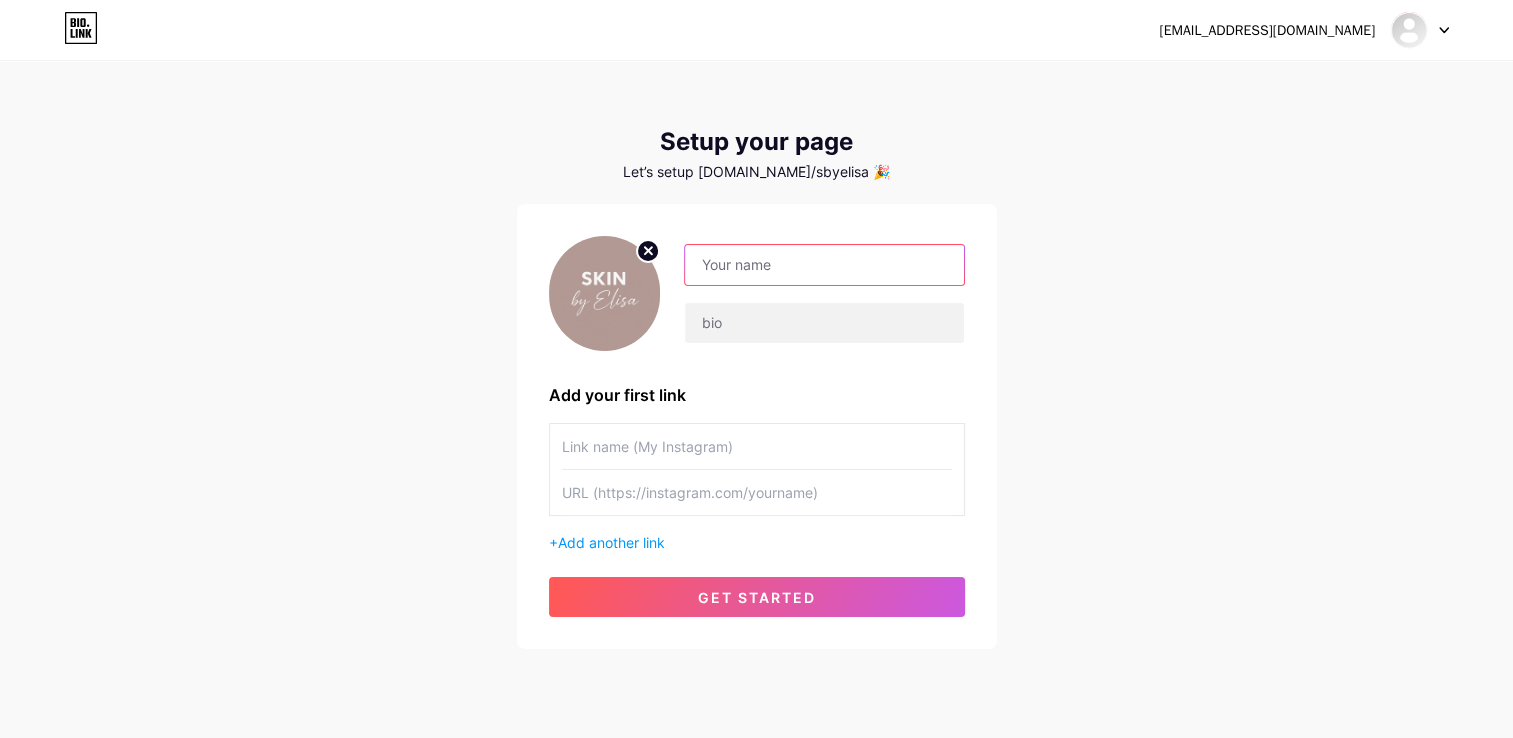 click at bounding box center (824, 265) 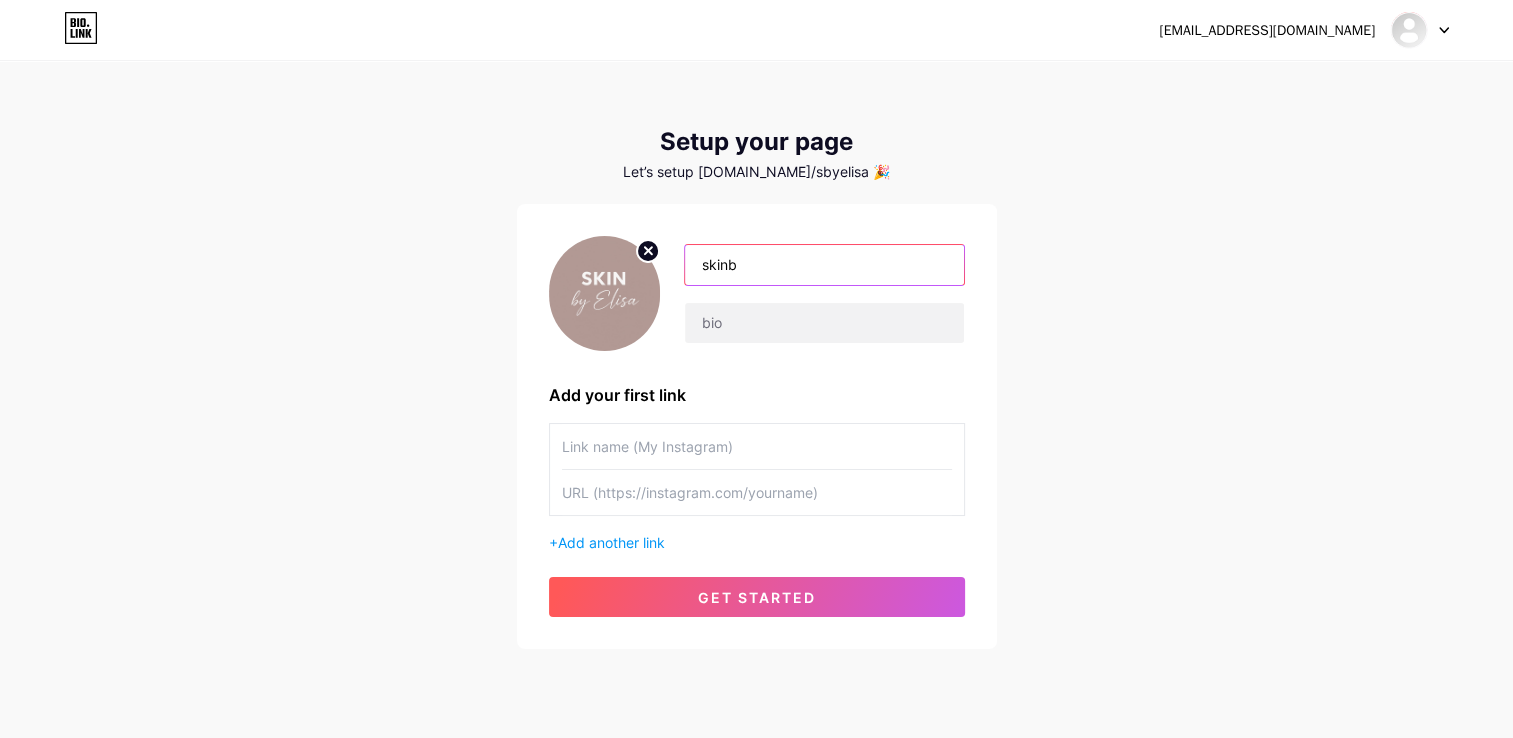 type on "skinbyelisa_" 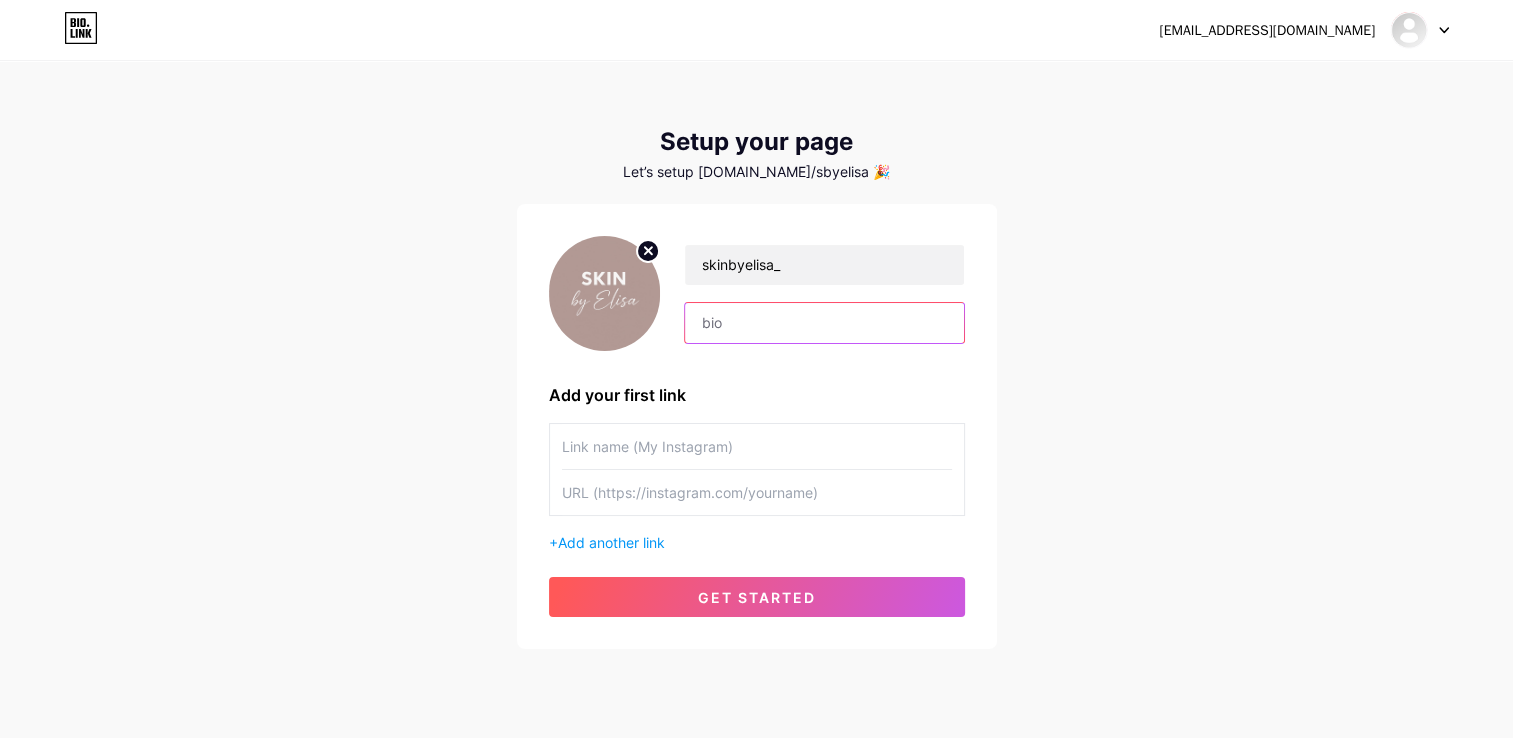 click at bounding box center [824, 323] 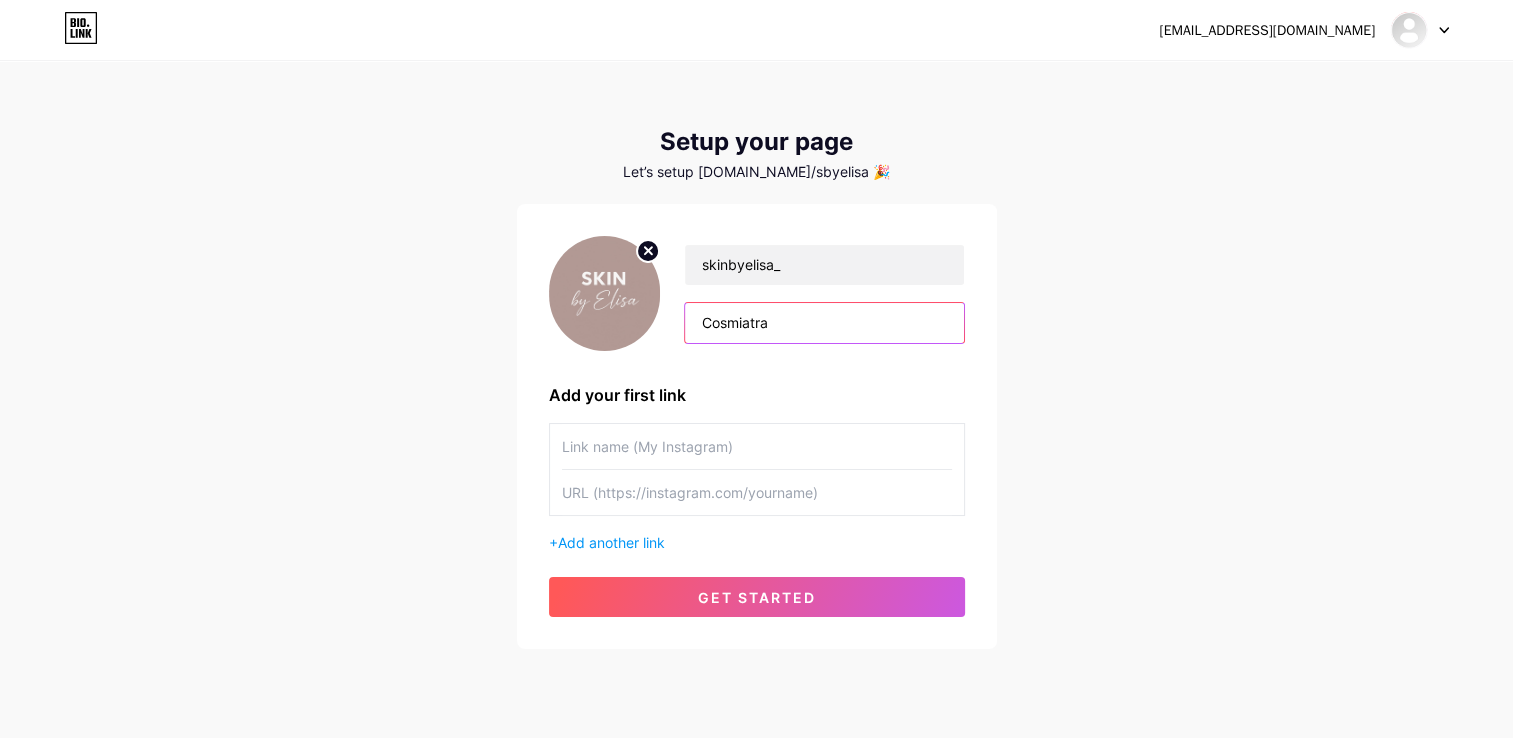 scroll, scrollTop: 0, scrollLeft: 0, axis: both 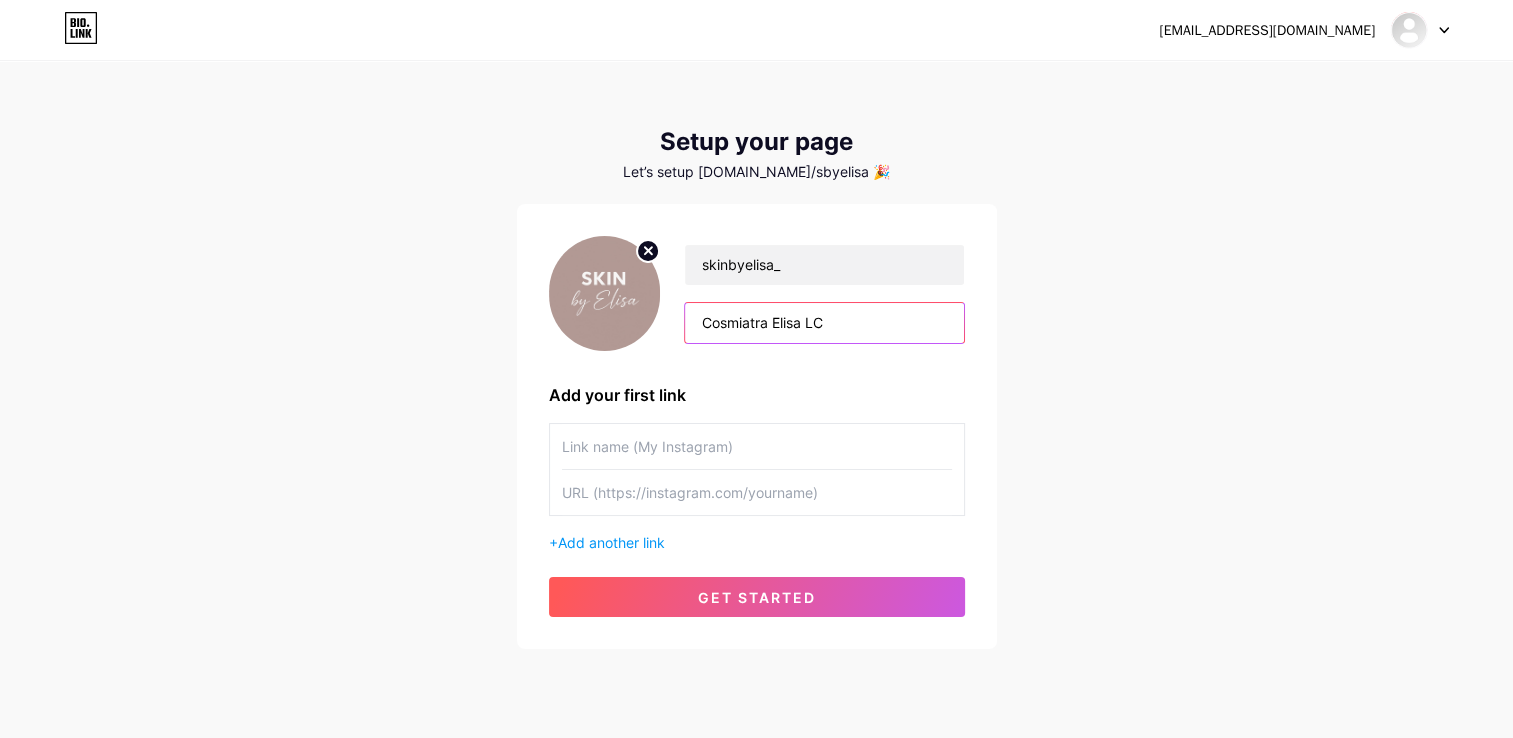 type on "Cosmiatra Elisa LC" 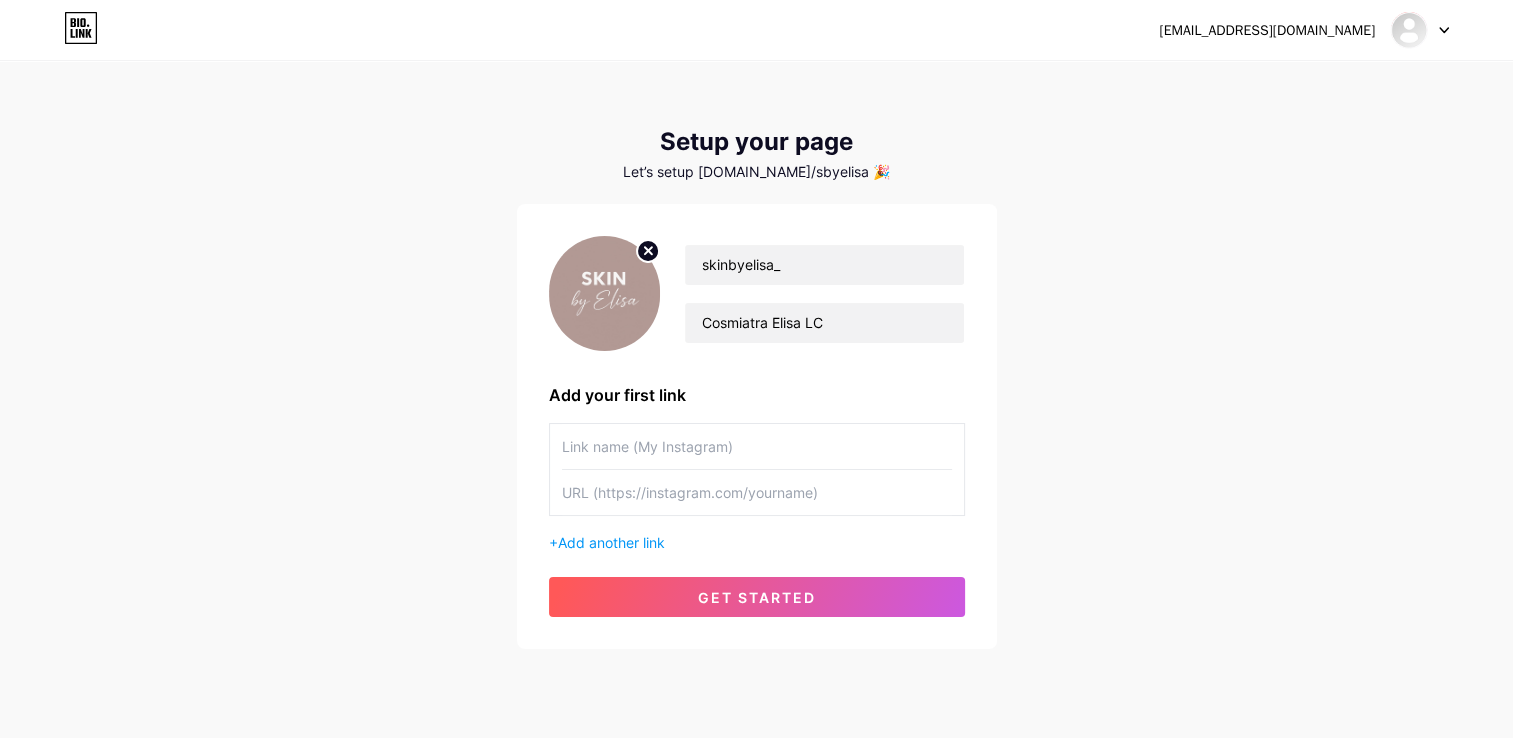 click at bounding box center [757, 446] 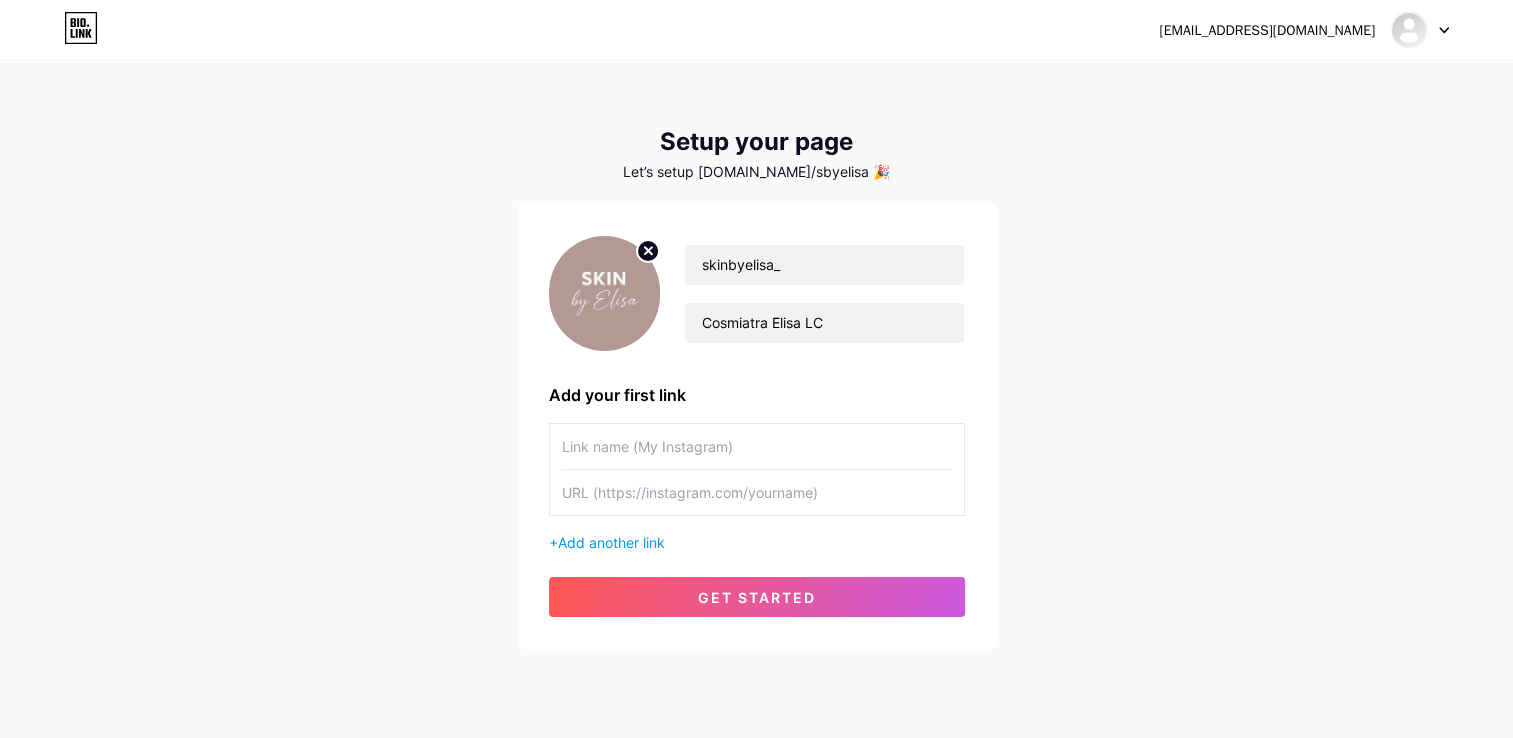 type on "S" 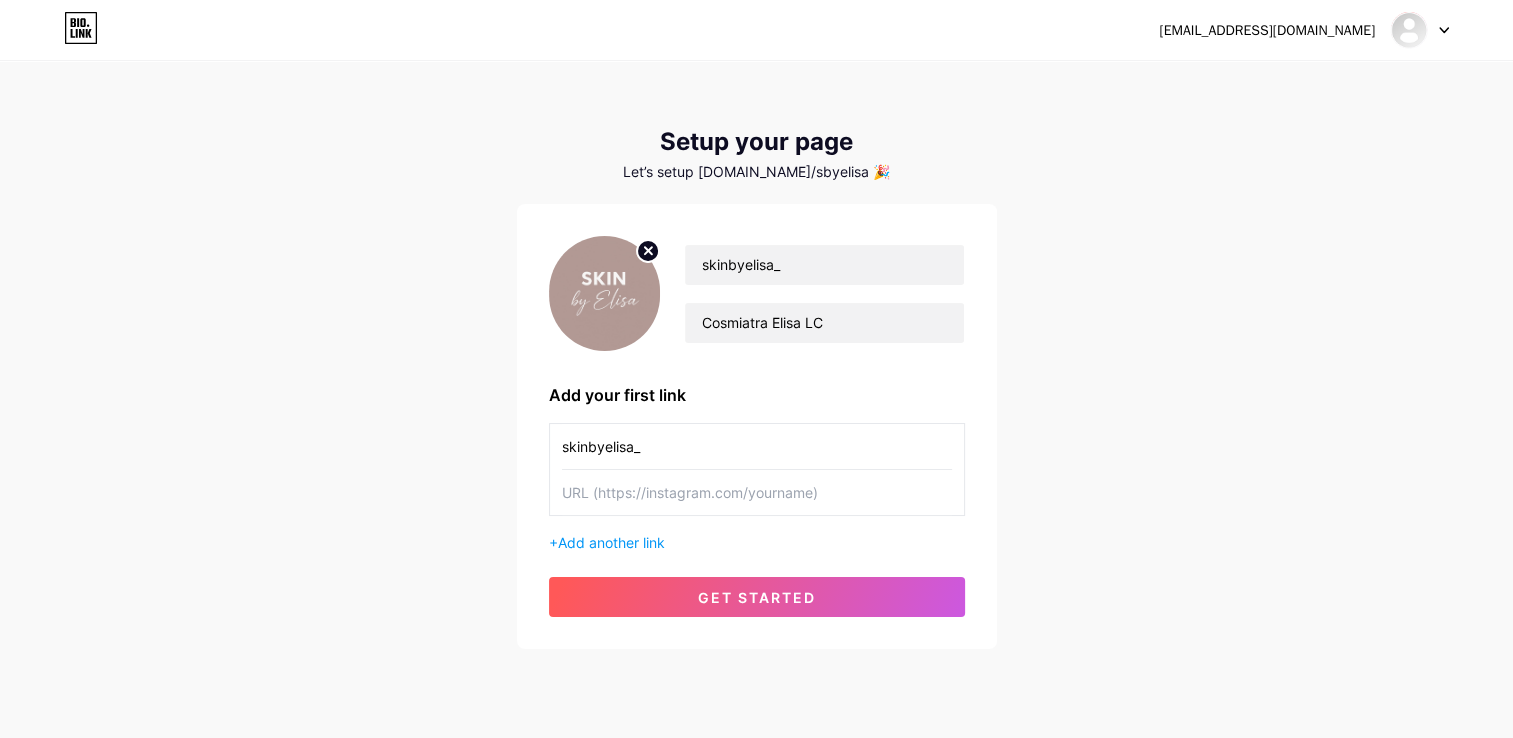 type on "skinbyelisa_" 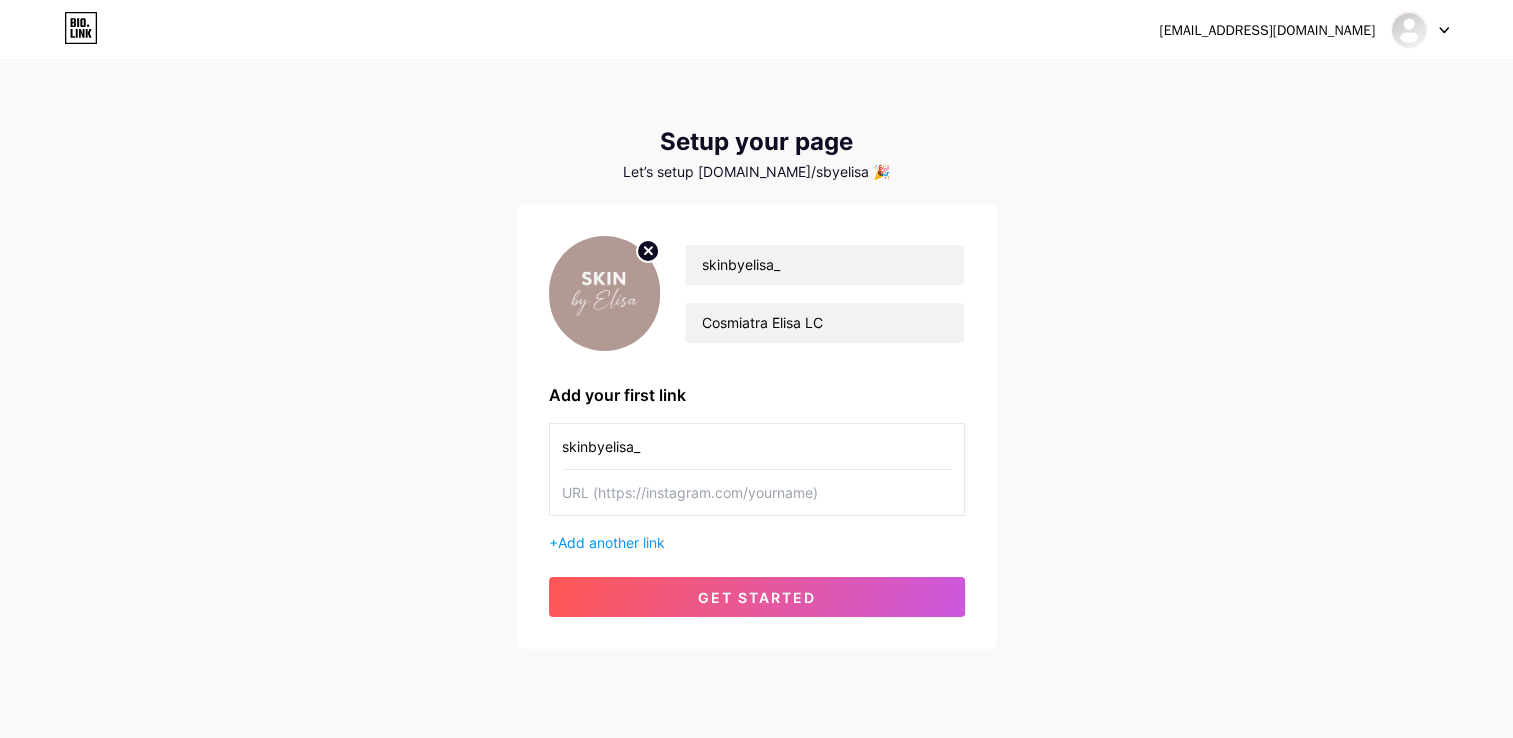 paste on "[URL][DOMAIN_NAME]" 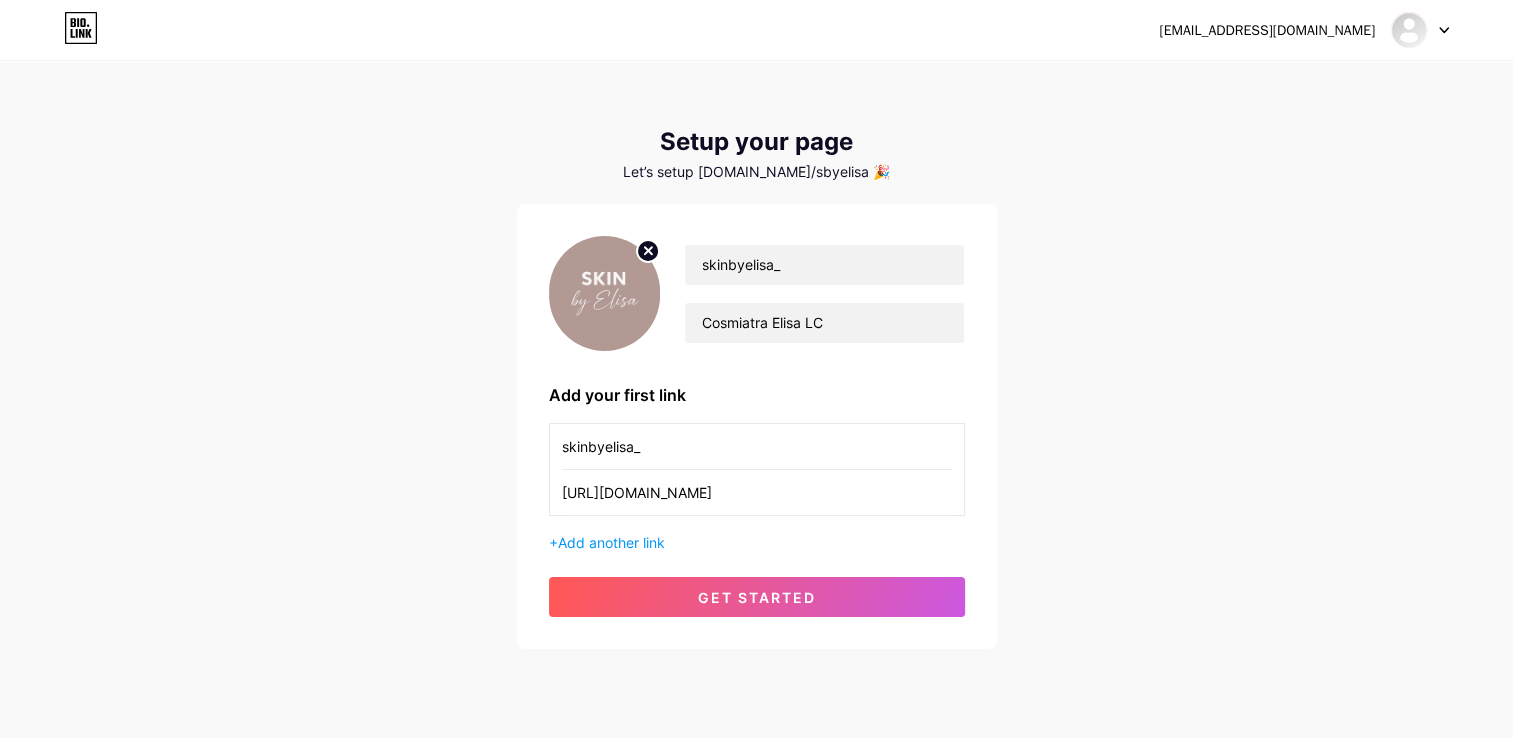 scroll, scrollTop: 0, scrollLeft: 74, axis: horizontal 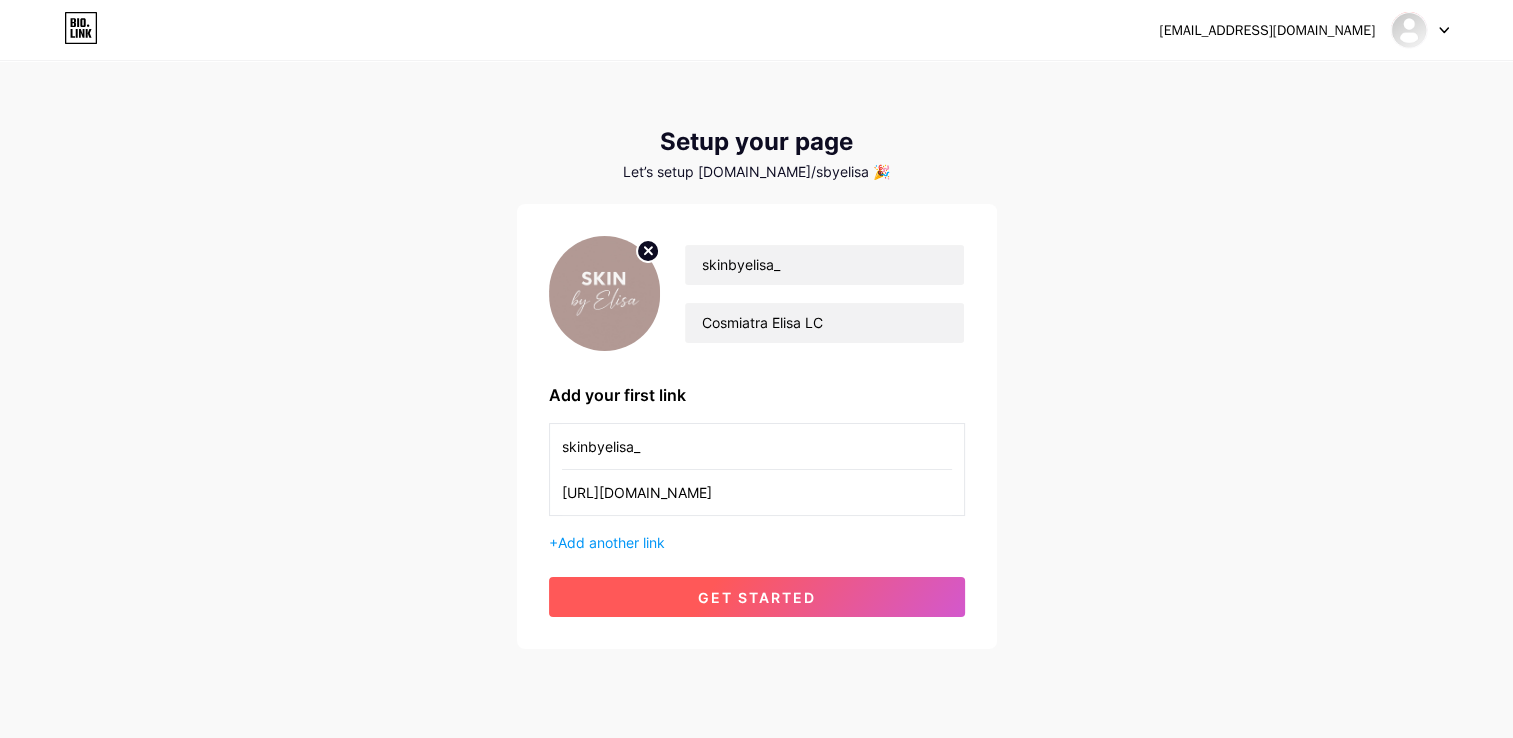 type on "[URL][DOMAIN_NAME]" 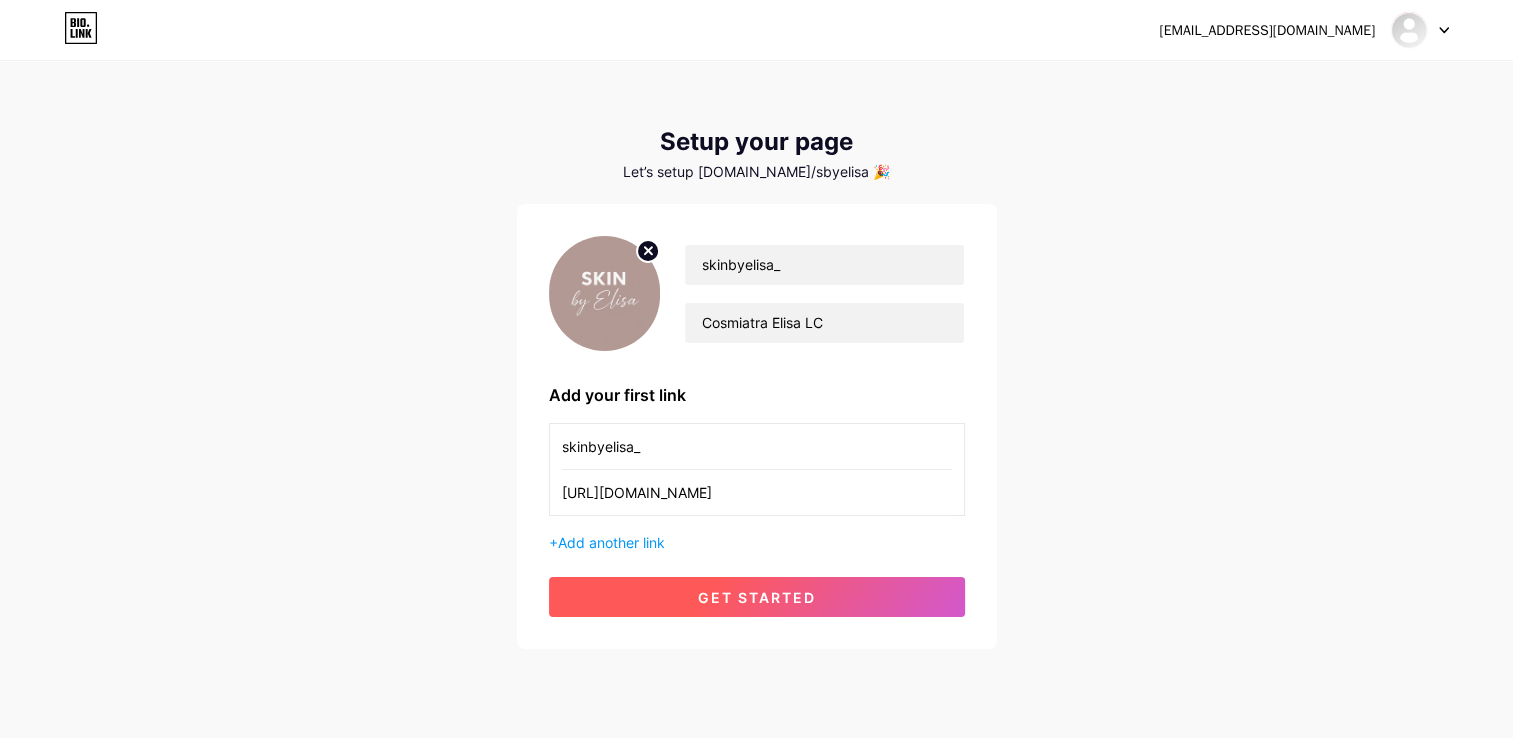 scroll, scrollTop: 0, scrollLeft: 0, axis: both 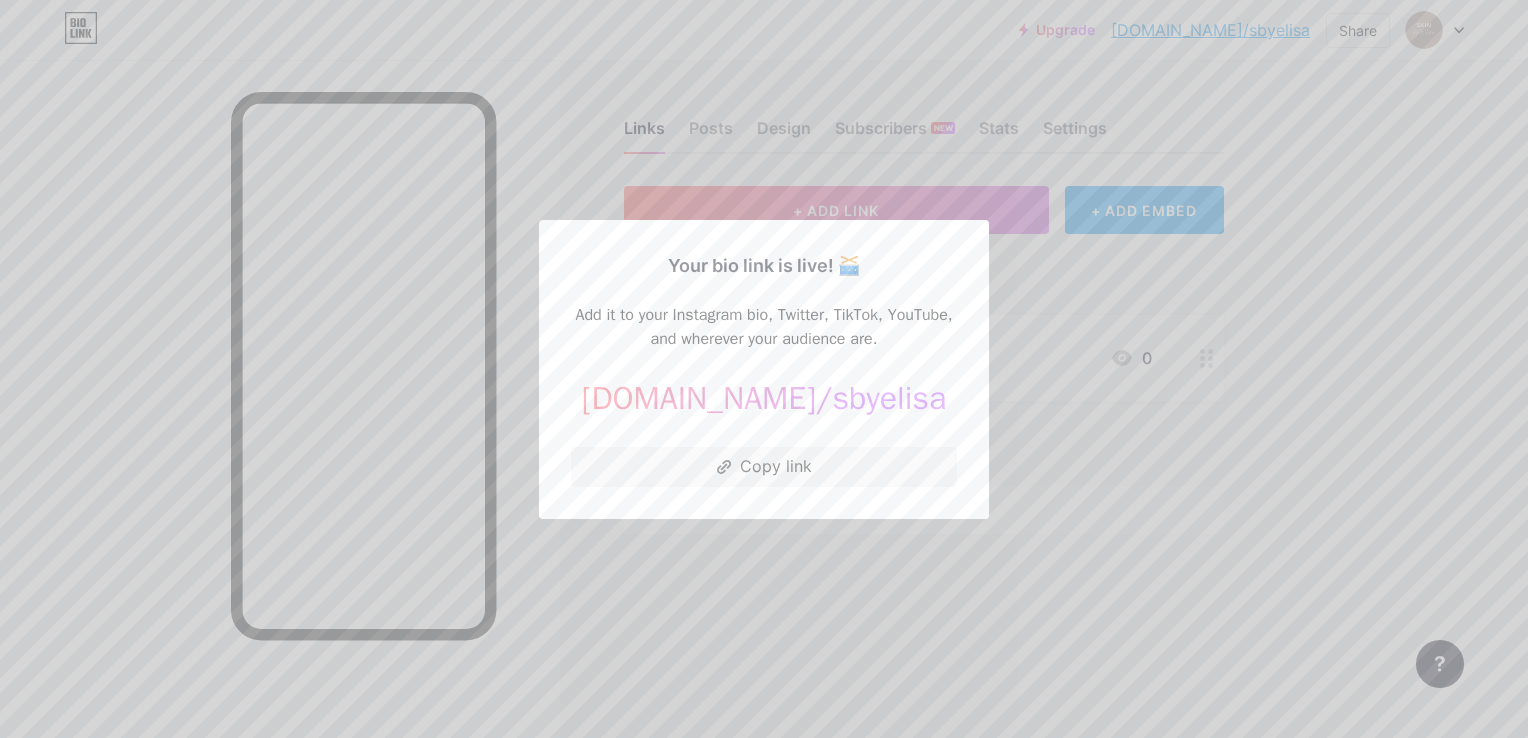 click at bounding box center [764, 369] 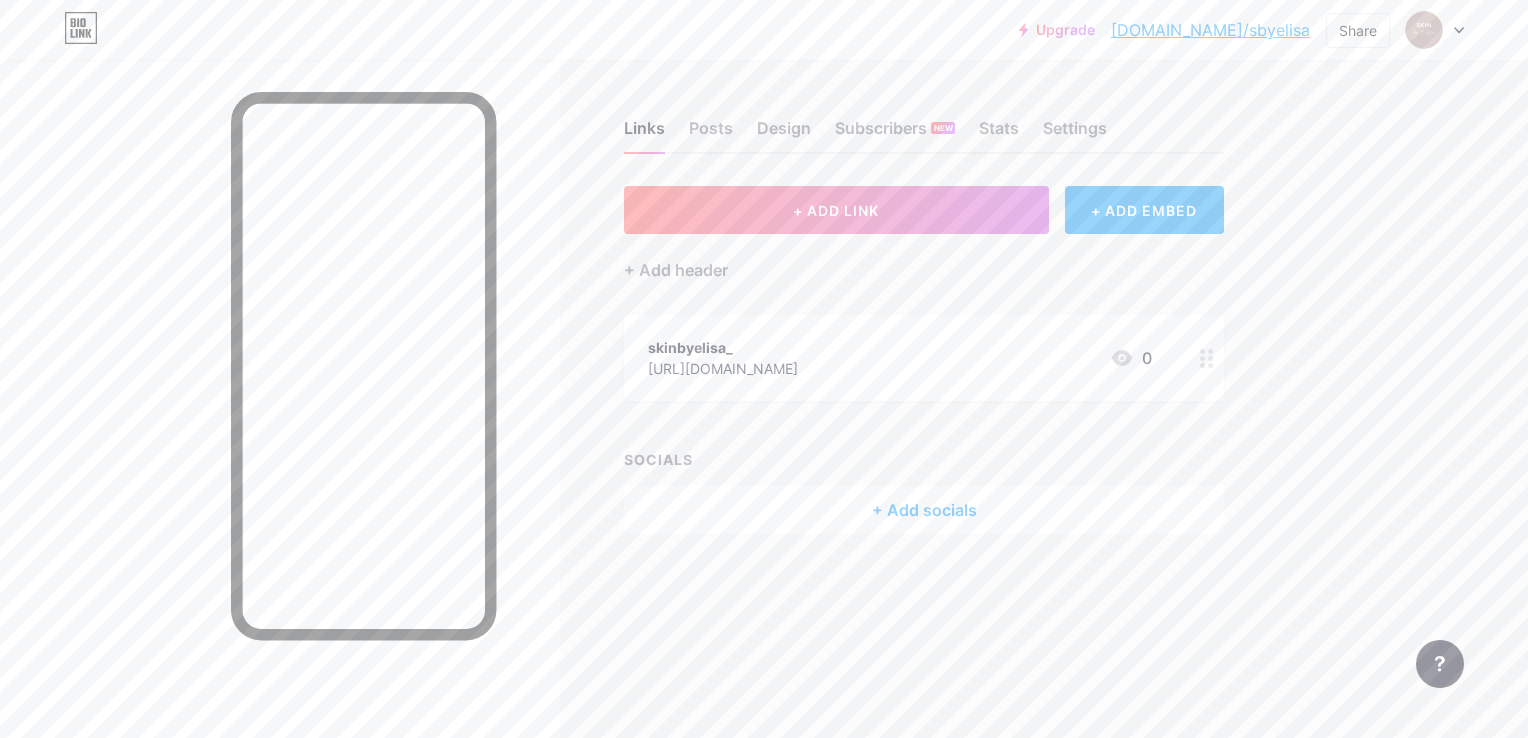 drag, startPoint x: 1527, startPoint y: 519, endPoint x: 1531, endPoint y: 478, distance: 41.19466 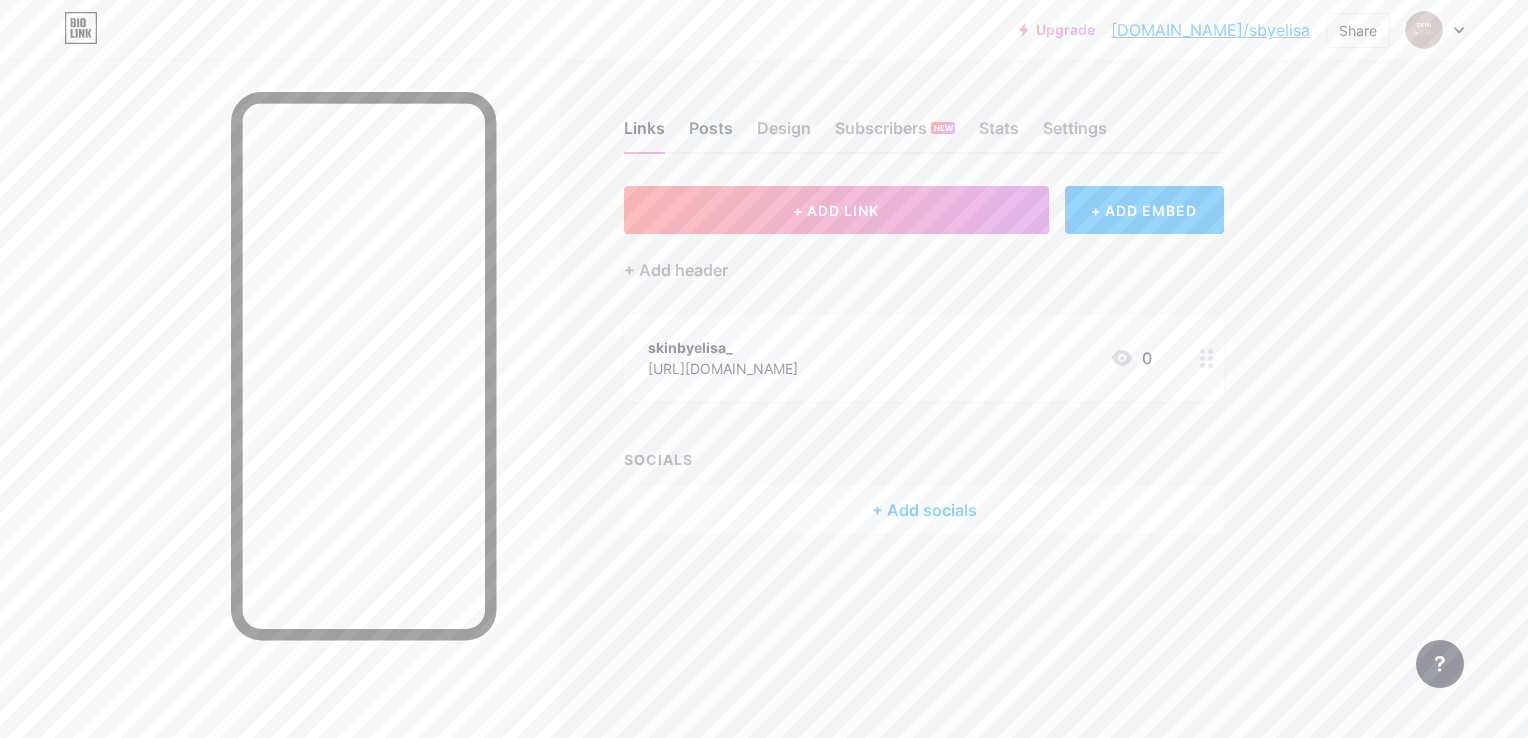 click on "Posts" at bounding box center (711, 134) 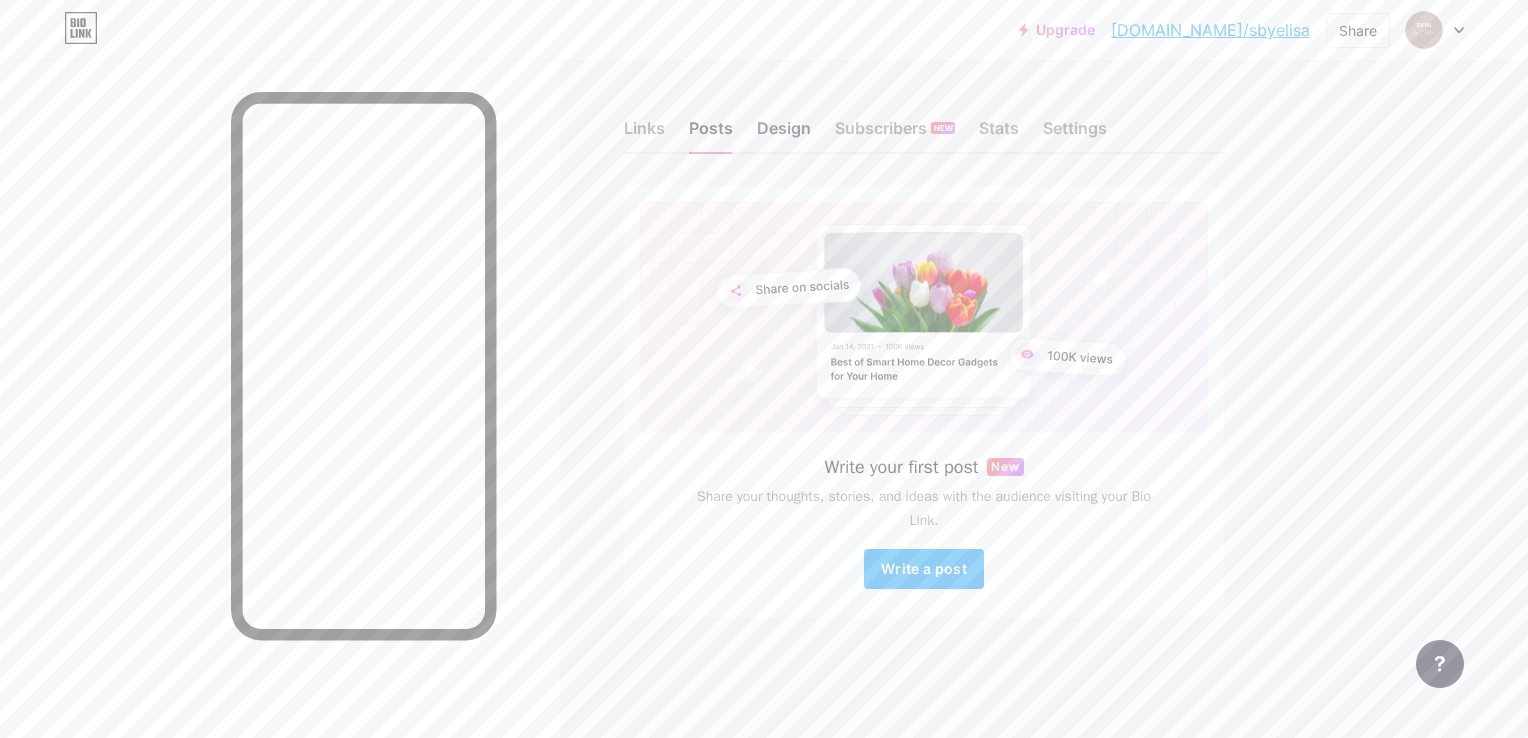 click on "Design" at bounding box center (784, 134) 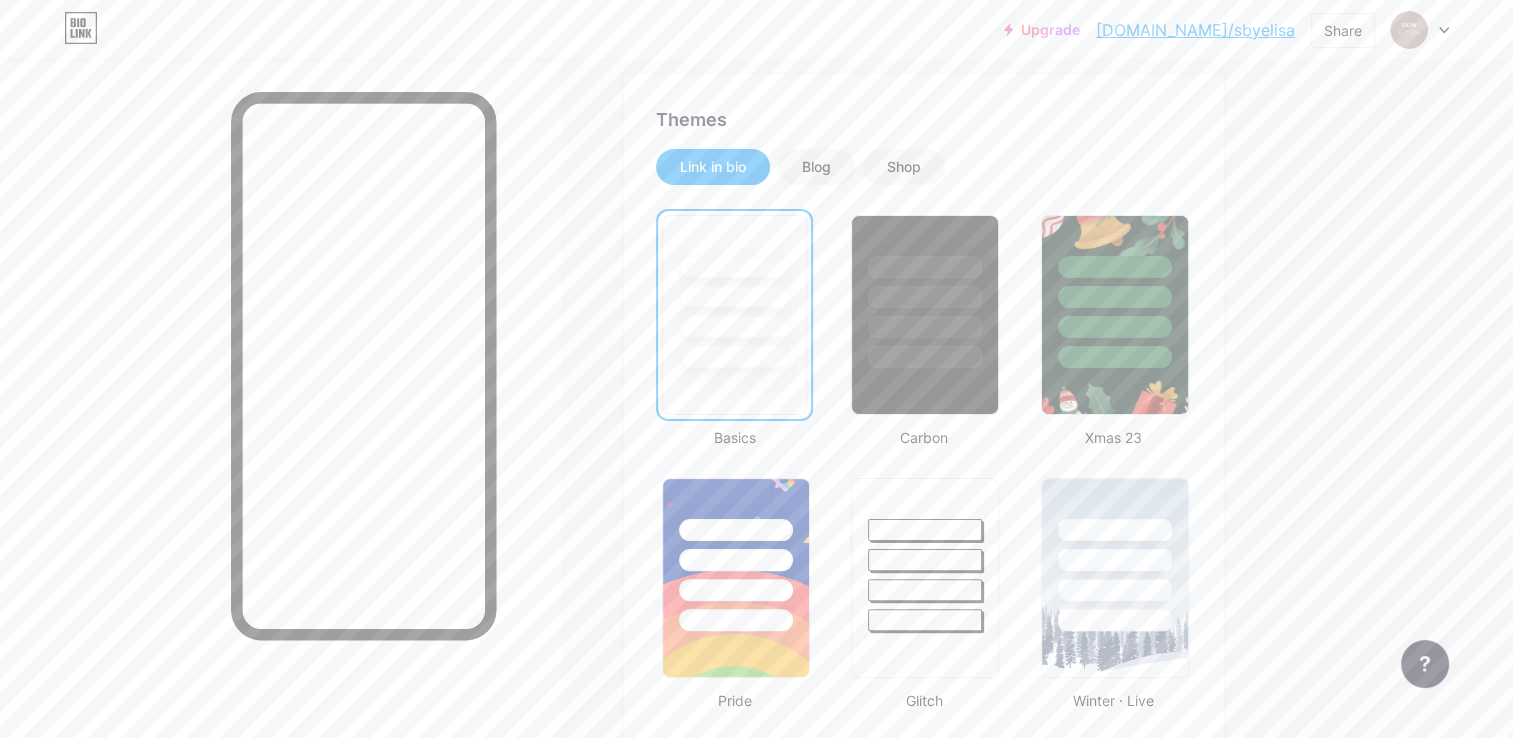 scroll, scrollTop: 425, scrollLeft: 0, axis: vertical 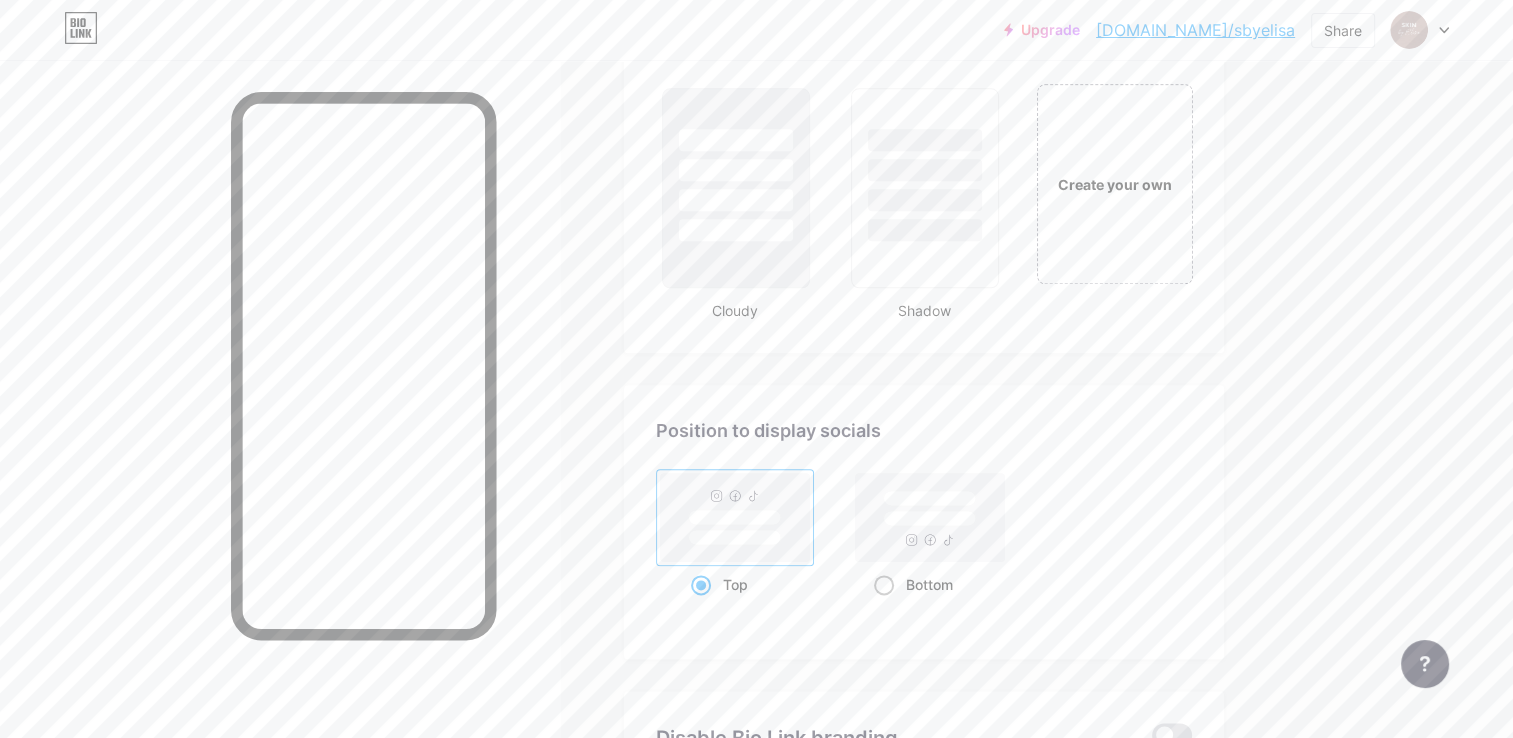 click 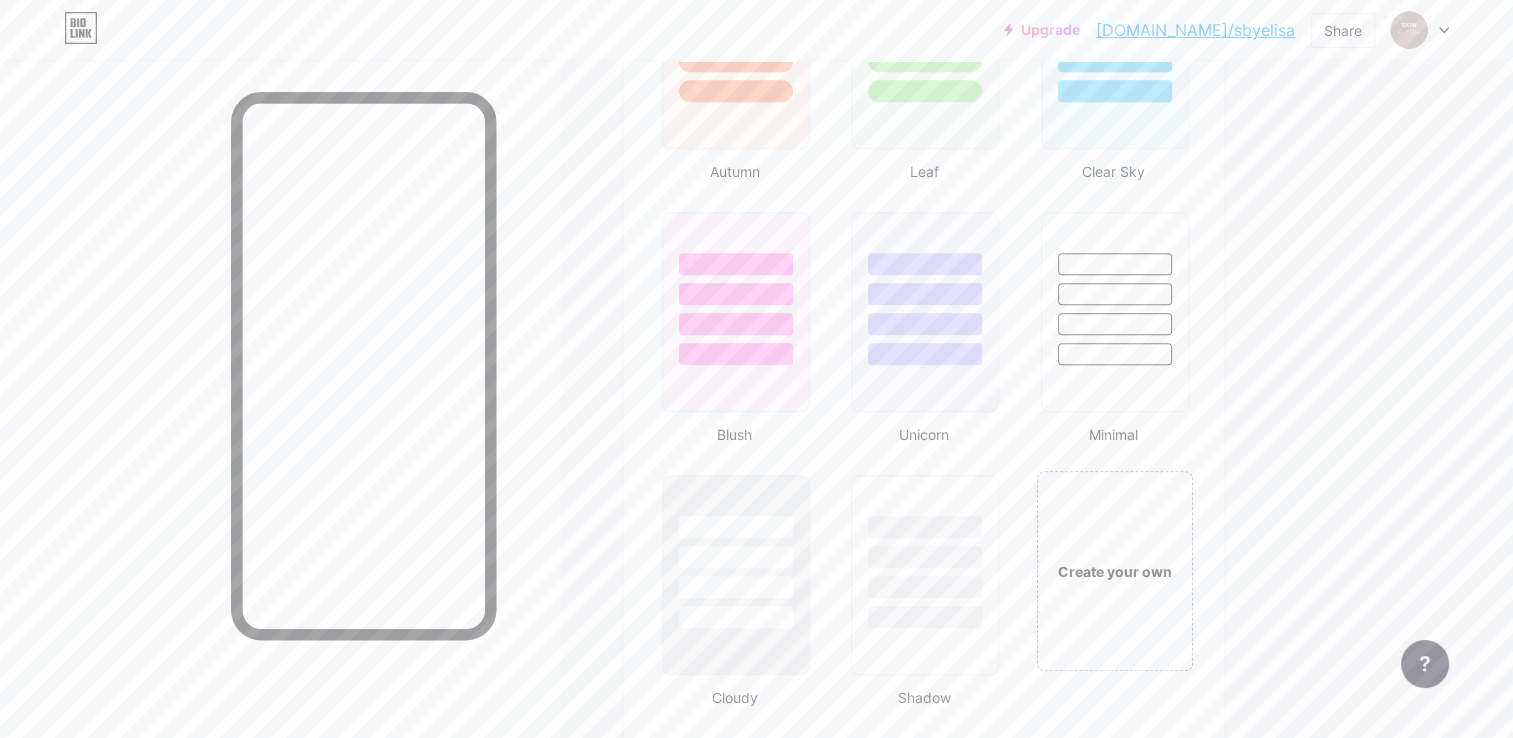 scroll, scrollTop: 1959, scrollLeft: 0, axis: vertical 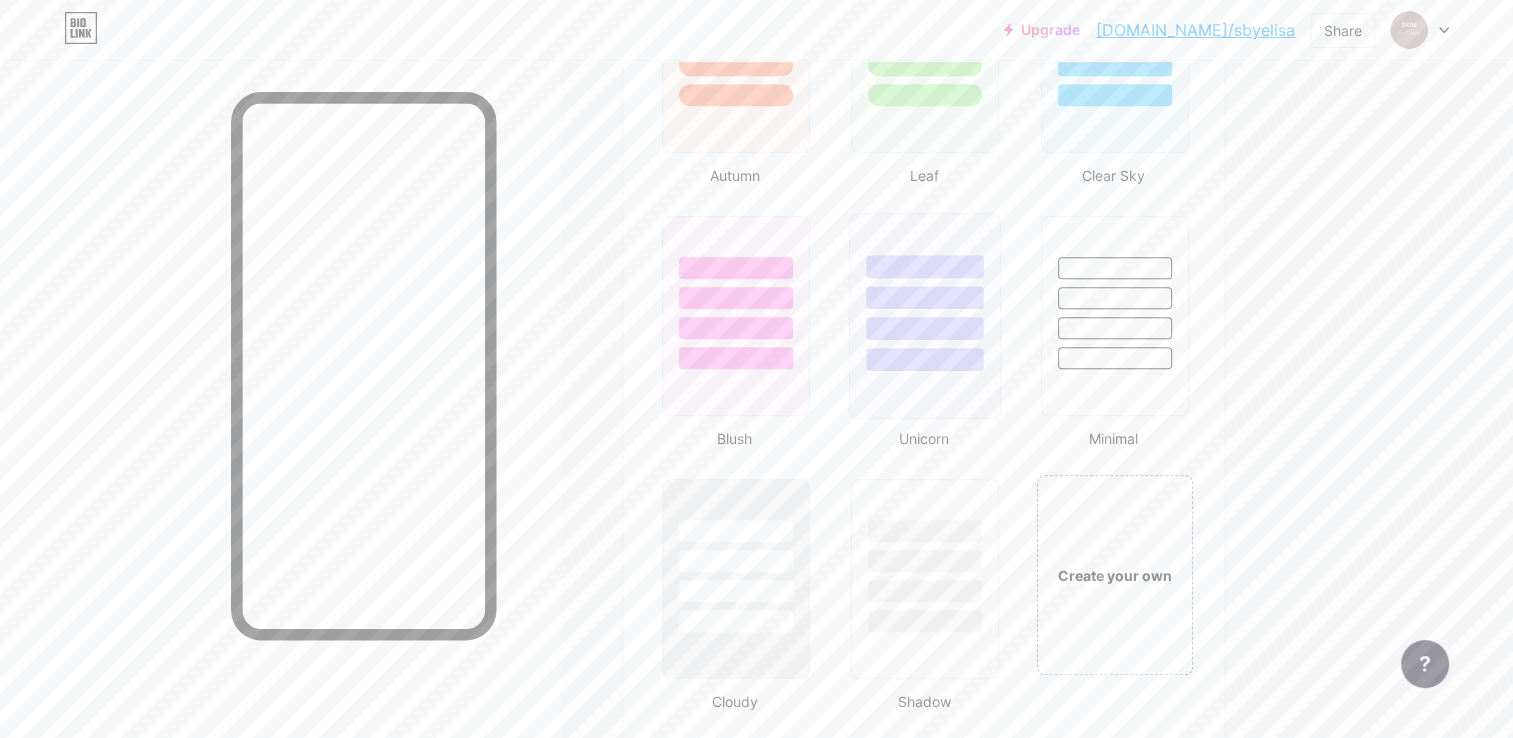 click at bounding box center [925, 292] 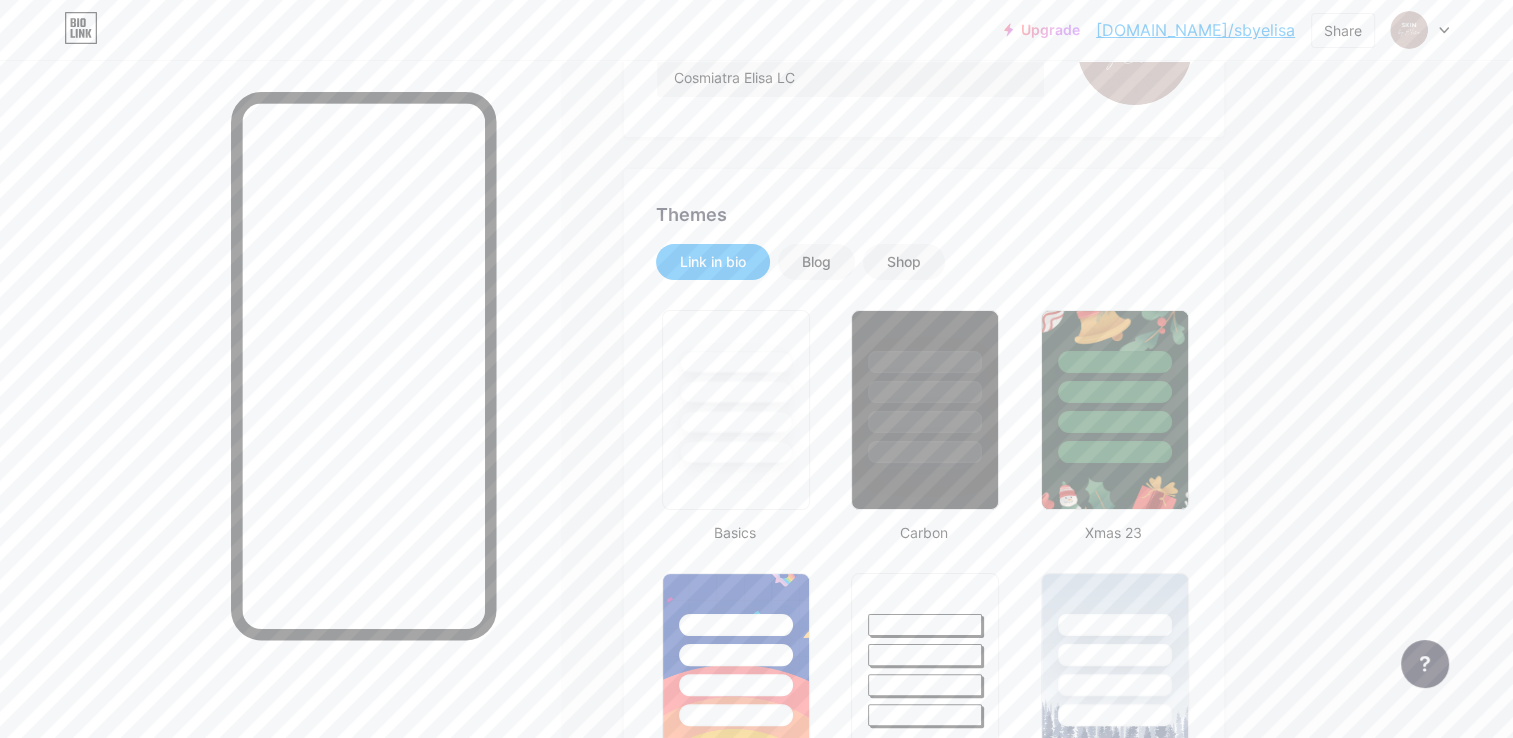 scroll, scrollTop: 138, scrollLeft: 0, axis: vertical 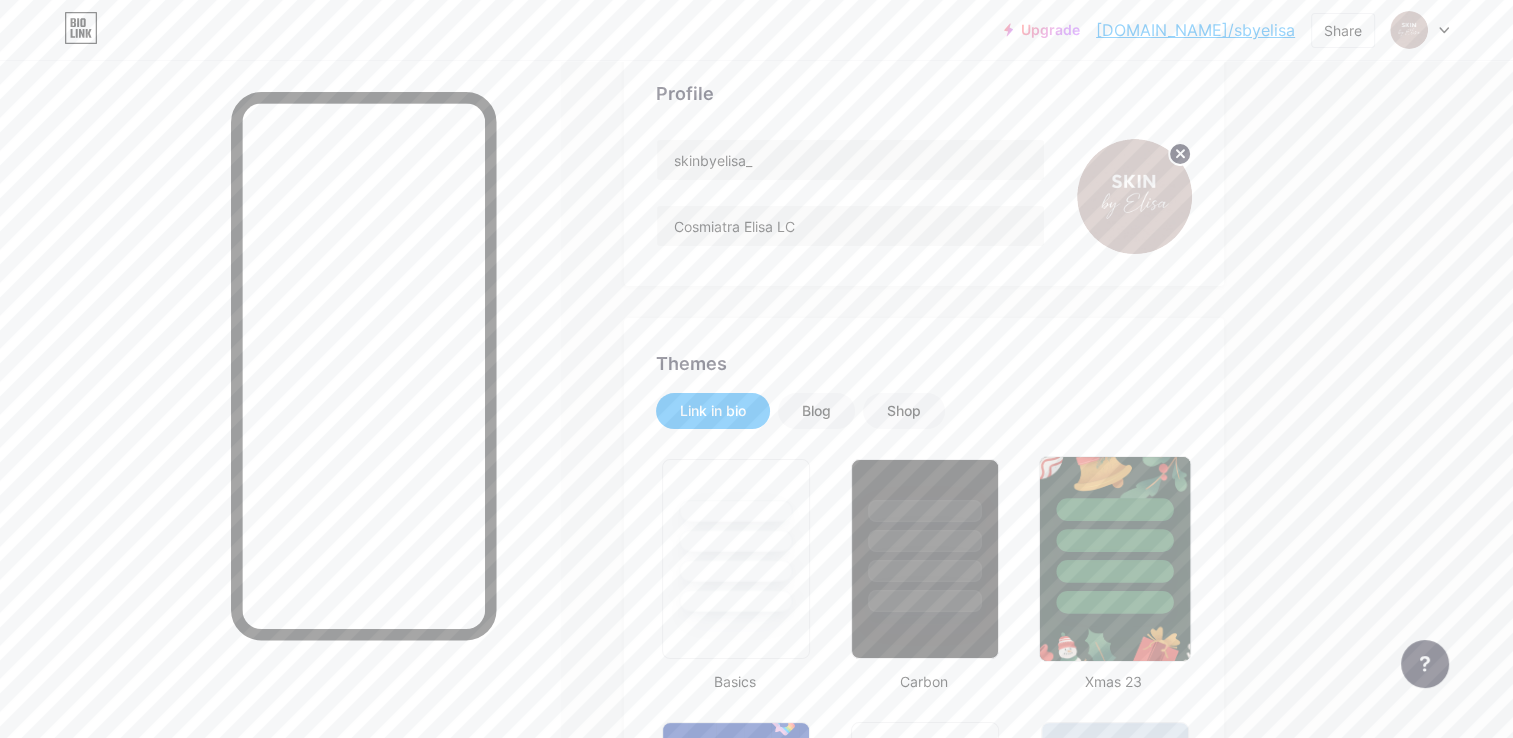 click at bounding box center (1114, 540) 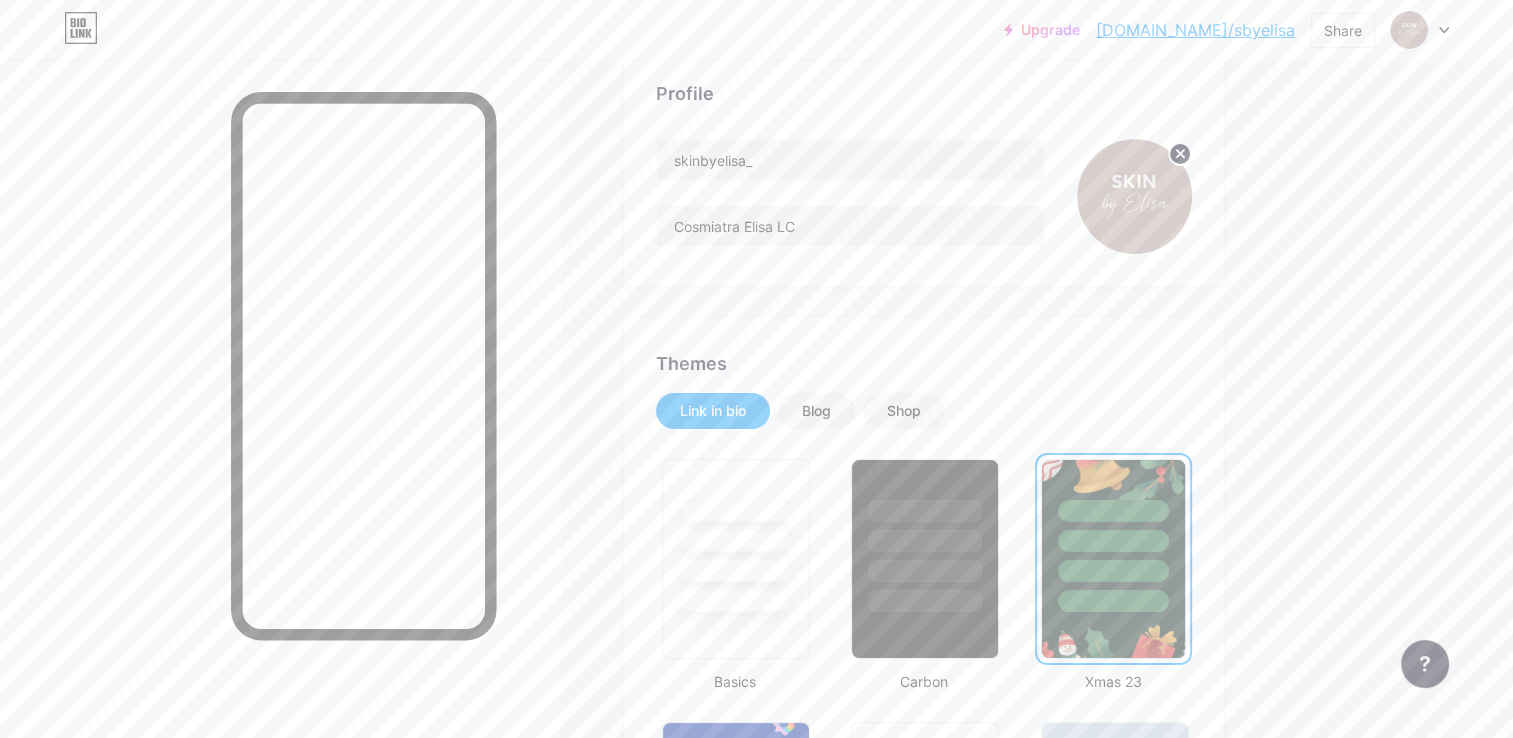 click 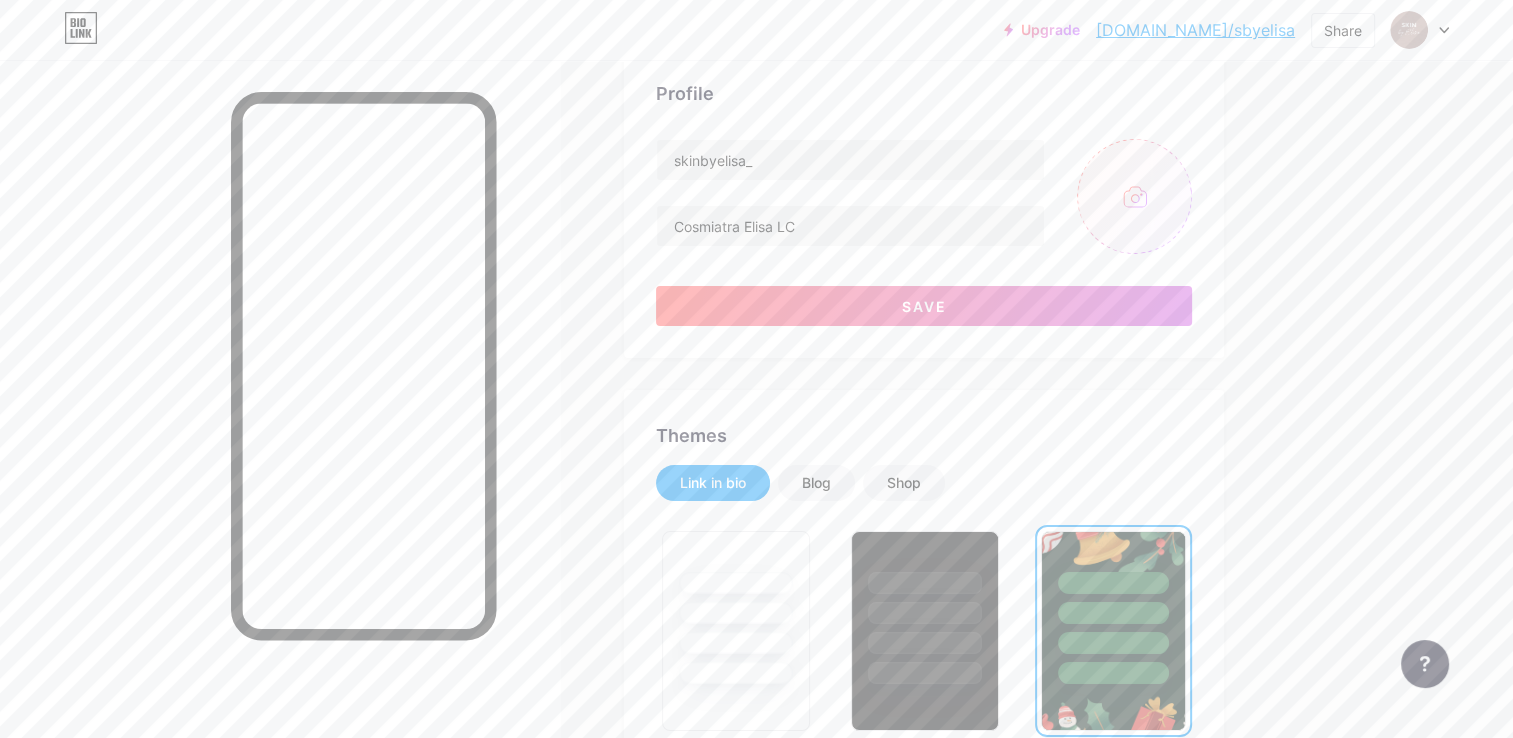 click on "Links
Posts
Design
Subscribers
NEW
Stats
Settings     Profile   skinbyelisa_     Cosmiatra [PERSON_NAME] LC                               Save     Themes   Link in bio   Blog   Shop       Basics       Carbon       Xmas 23       Pride       Glitch       Winter · Live       Glassy · Live       Chameleon · Live       Rainy Night · Live       Neon · Live       Summer       Retro       Strawberry · Live       Desert       Sunny       Autumn       Leaf       Clear Sky       Blush       Unicorn       Minimal       Cloudy       Shadow     Create your own           Changes saved       Position to display socials                 Top                     Bottom
Disable Bio Link branding
[PERSON_NAME] the Bio Link branding from homepage     Display Share button
Enables social sharing options on your page including a QR code.   Changes saved           Feature requests             Help center" at bounding box center [654, 1626] 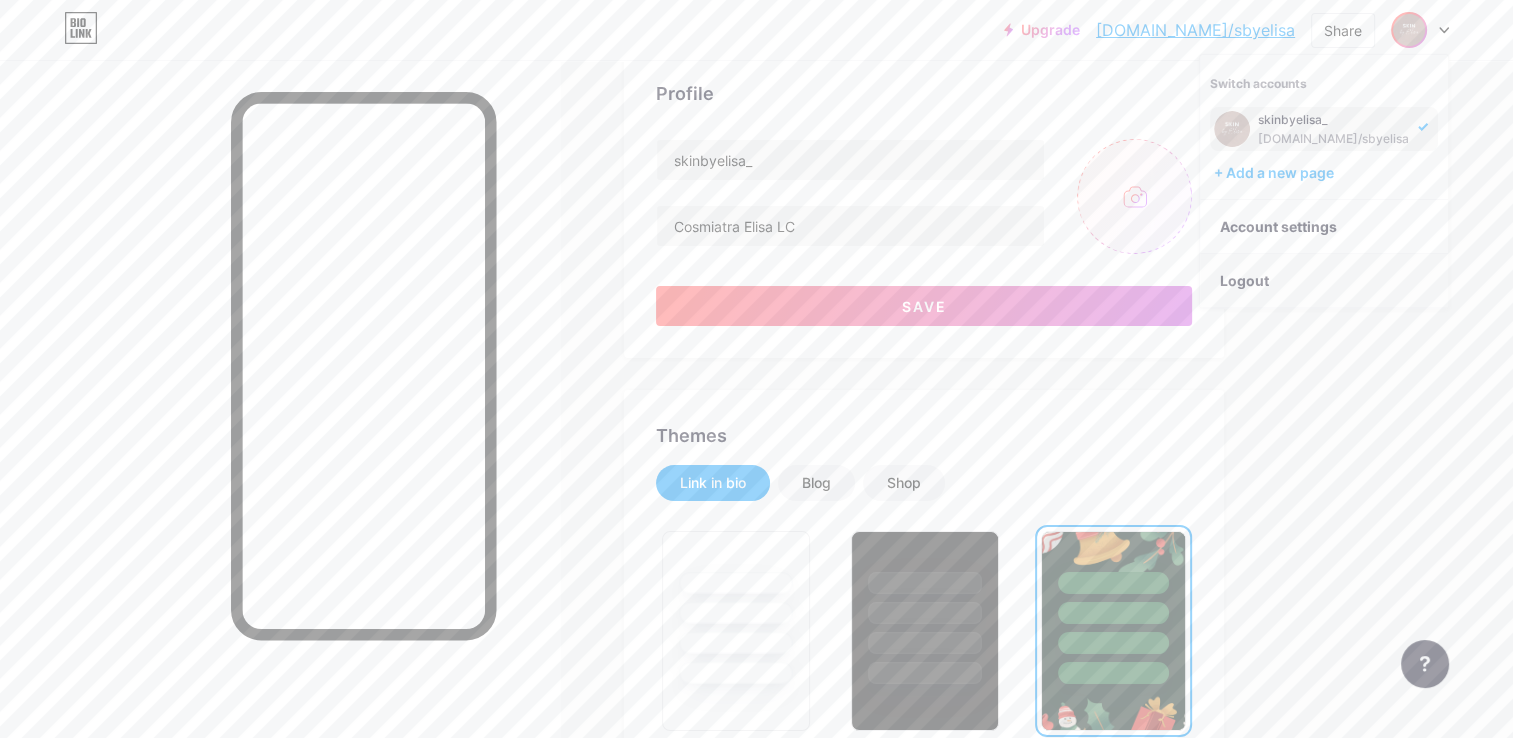 click on "Logout" at bounding box center [1324, 281] 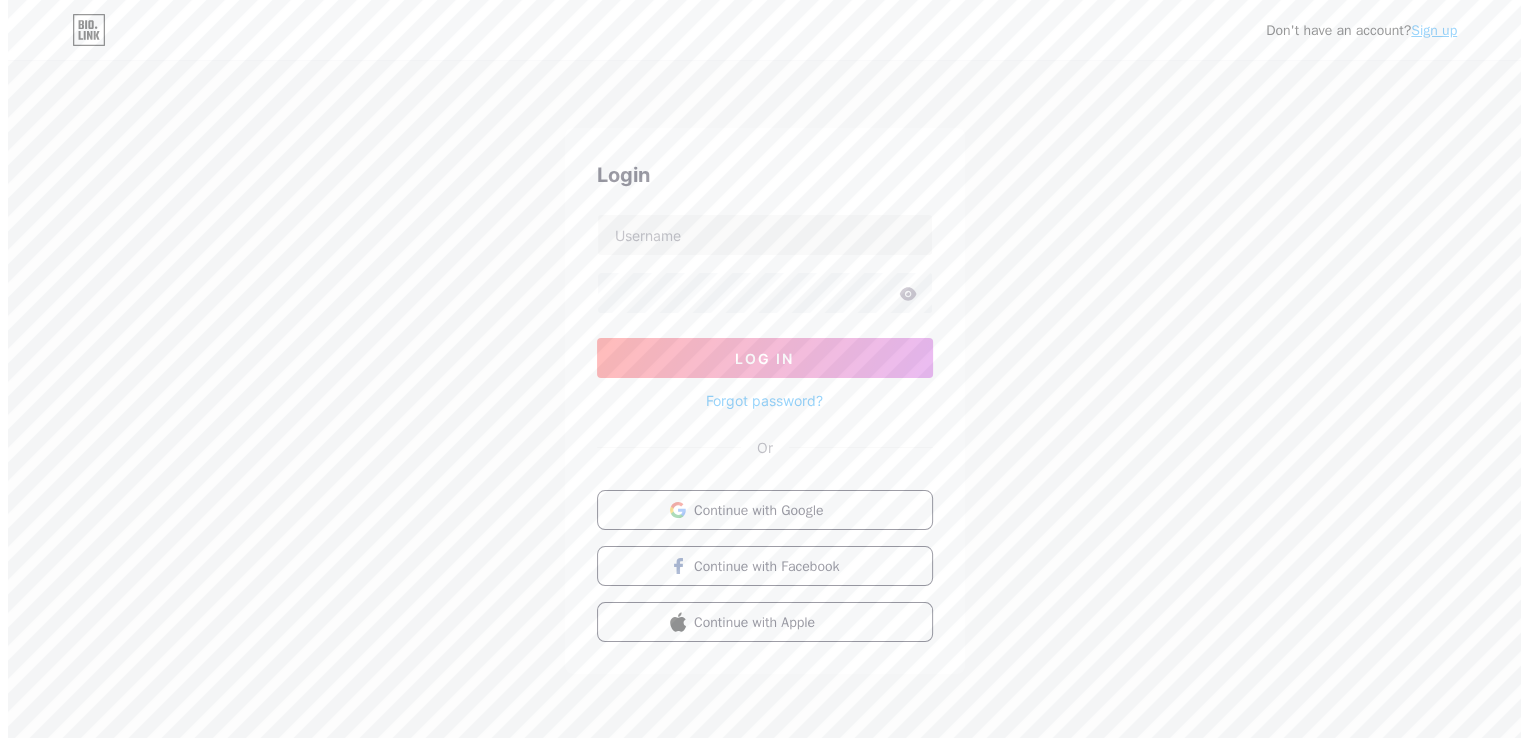 scroll, scrollTop: 0, scrollLeft: 0, axis: both 